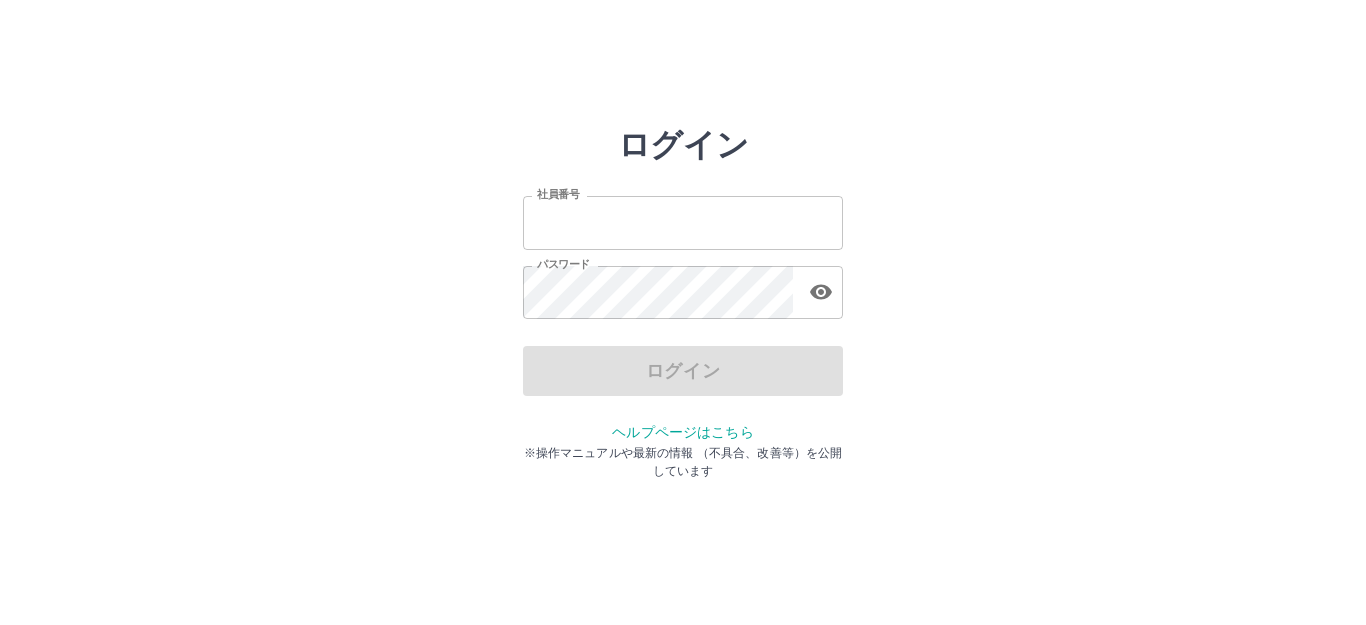 scroll, scrollTop: 0, scrollLeft: 0, axis: both 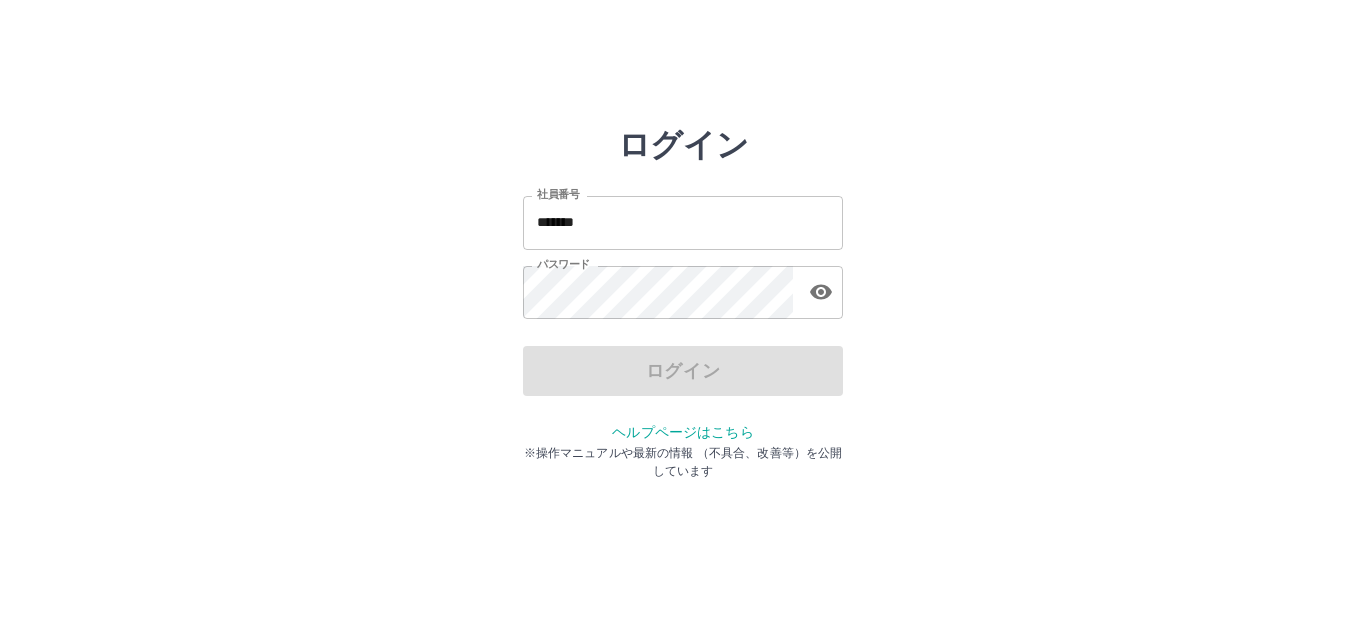 click on "ログイン" at bounding box center (683, 371) 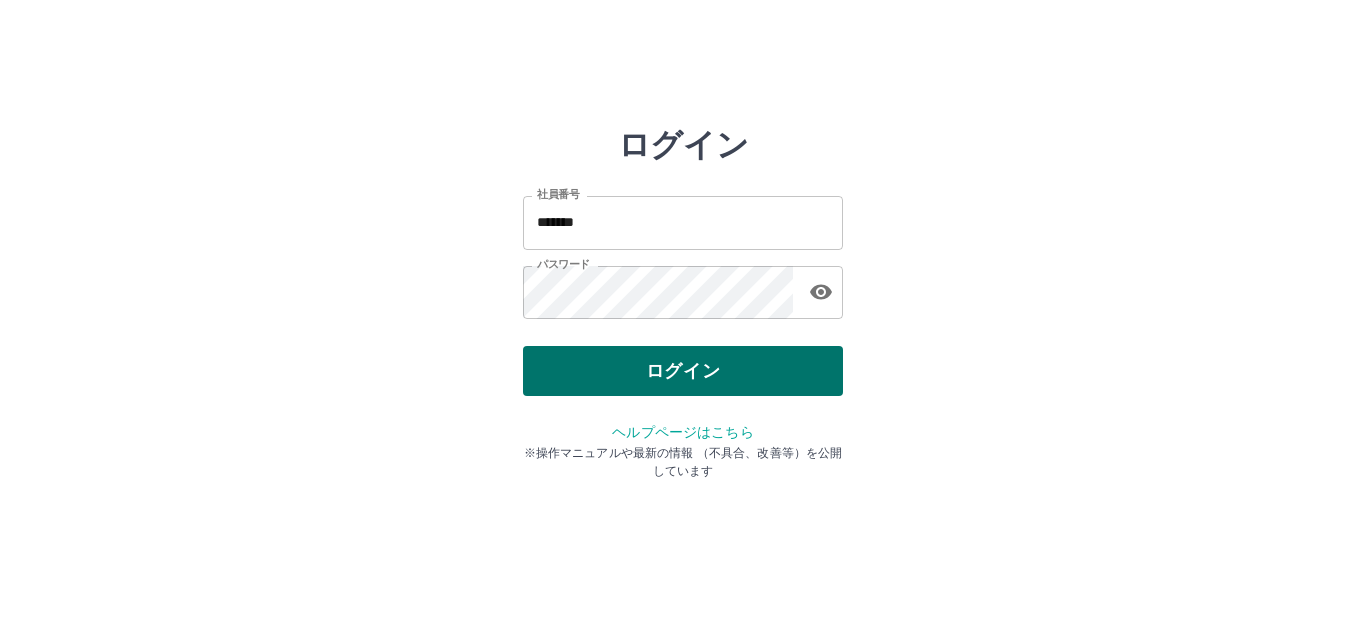 click on "ログイン" at bounding box center [683, 371] 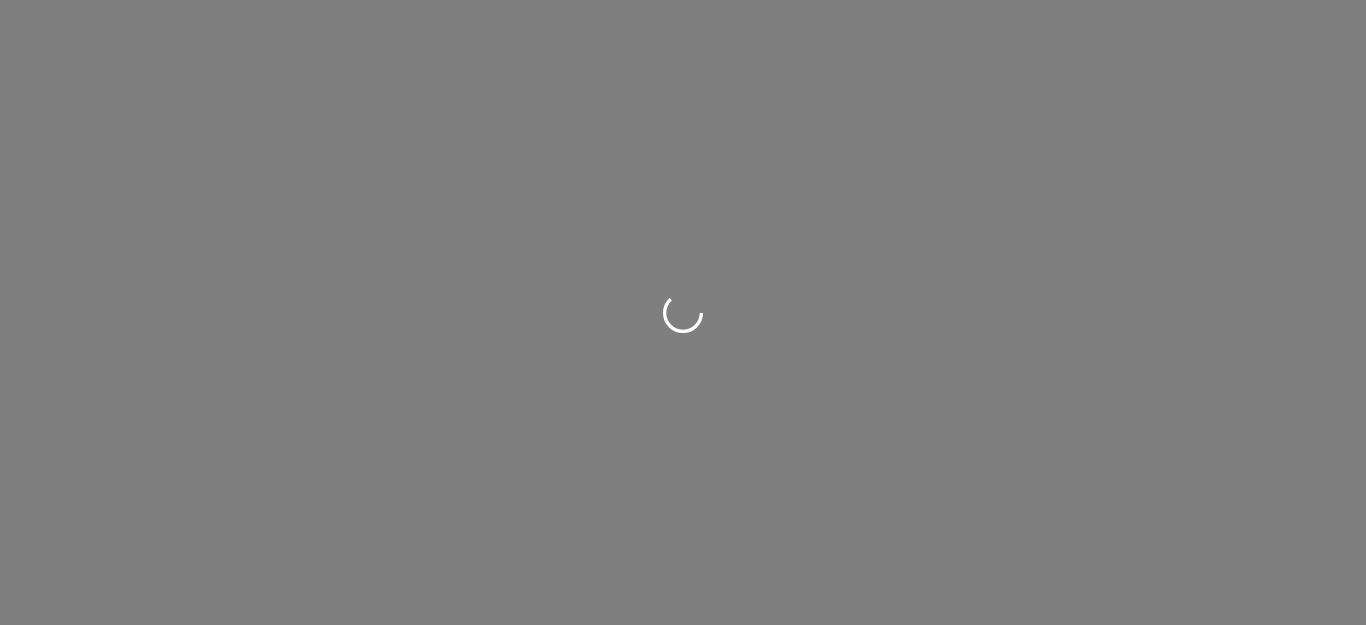 scroll, scrollTop: 0, scrollLeft: 0, axis: both 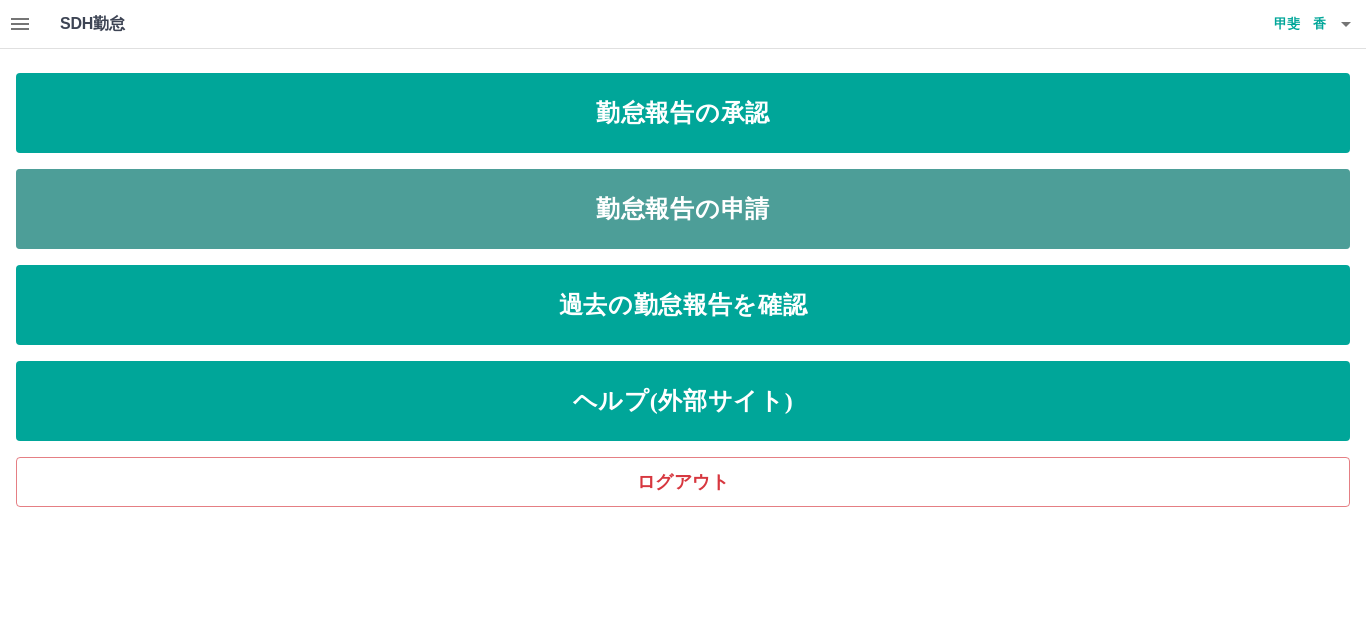 click on "勤怠報告の申請" at bounding box center [683, 209] 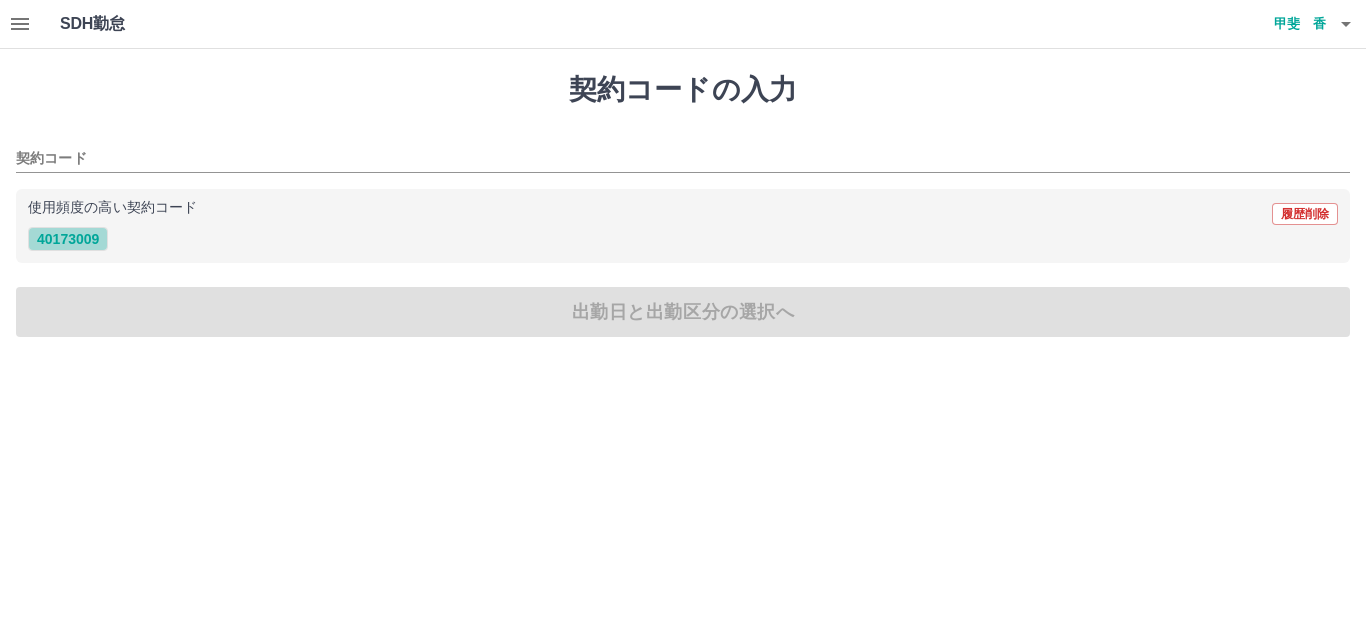 click on "40173009" at bounding box center (68, 239) 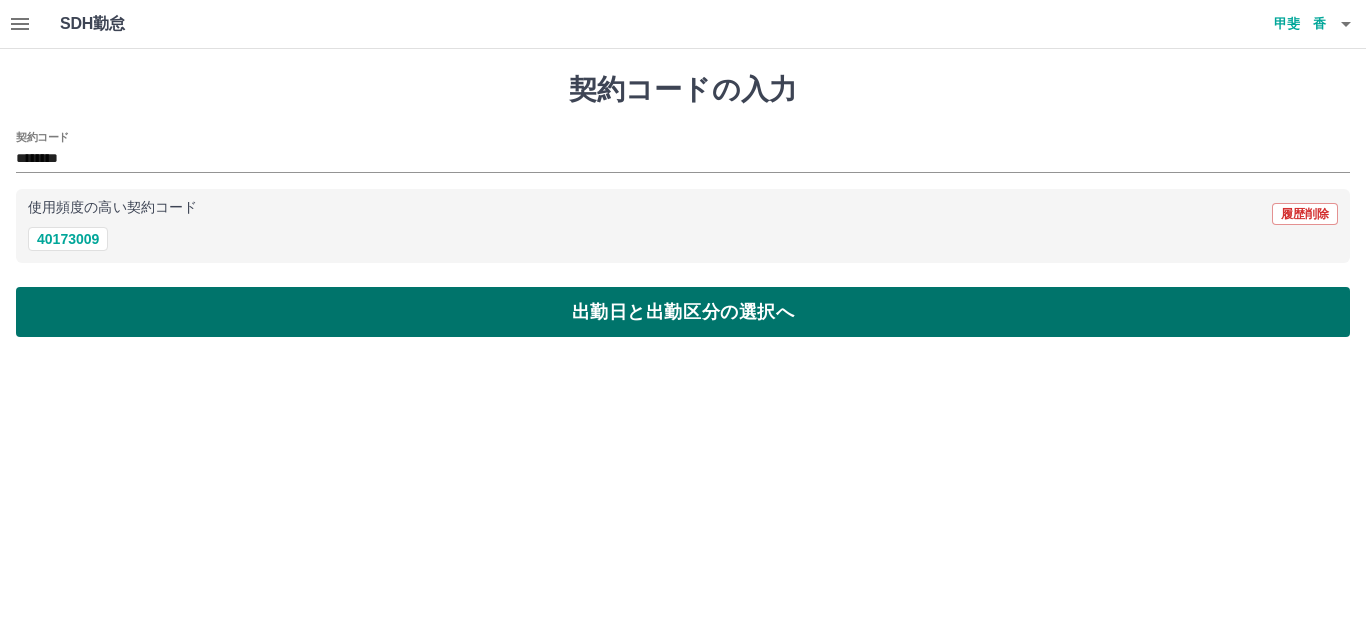 click on "出勤日と出勤区分の選択へ" at bounding box center (683, 312) 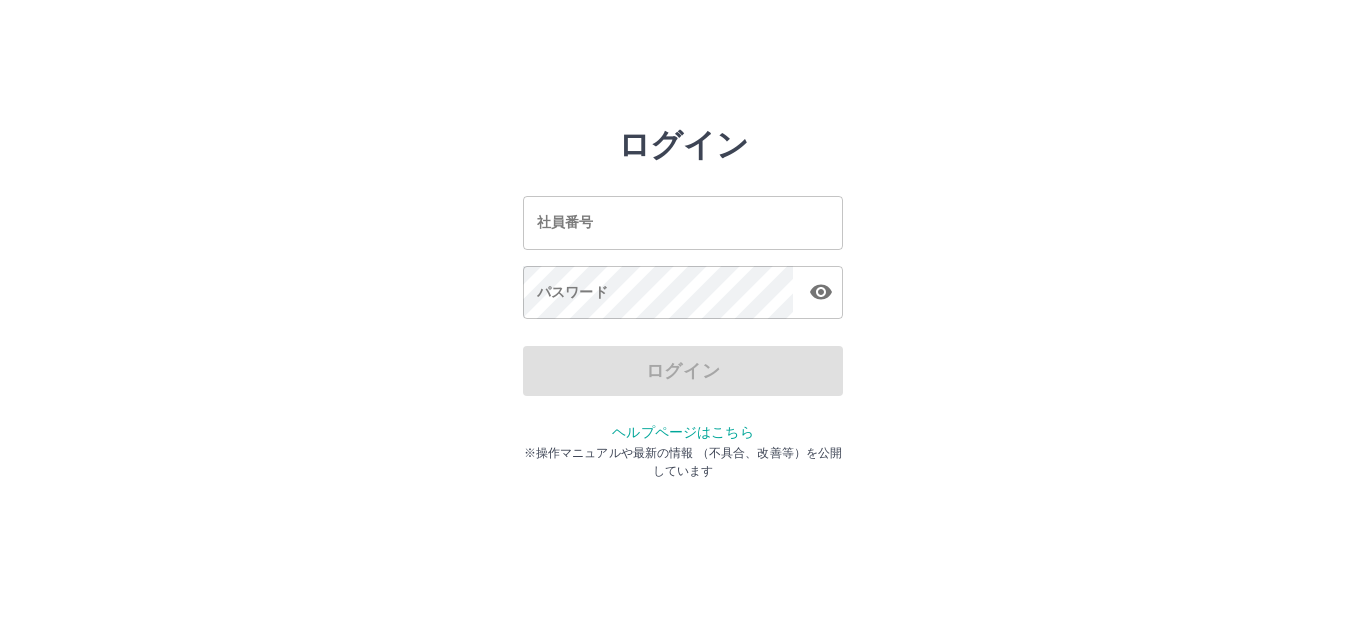 scroll, scrollTop: 0, scrollLeft: 0, axis: both 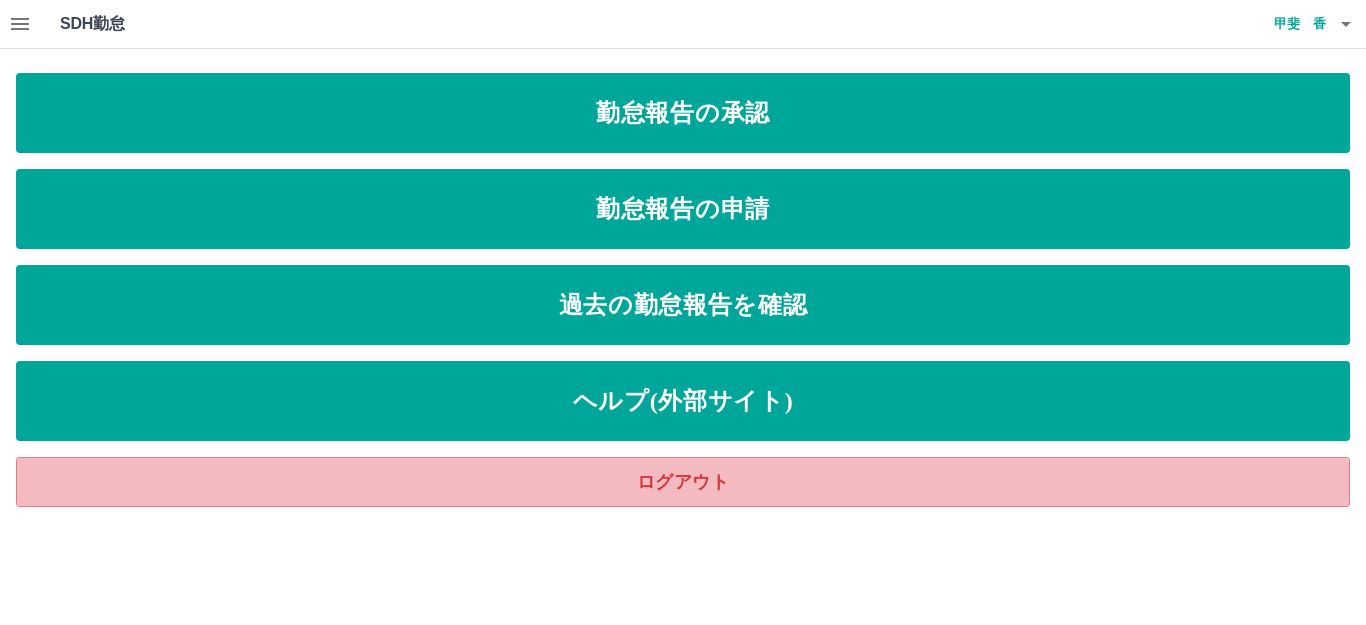 click on "ログアウト" at bounding box center [683, 482] 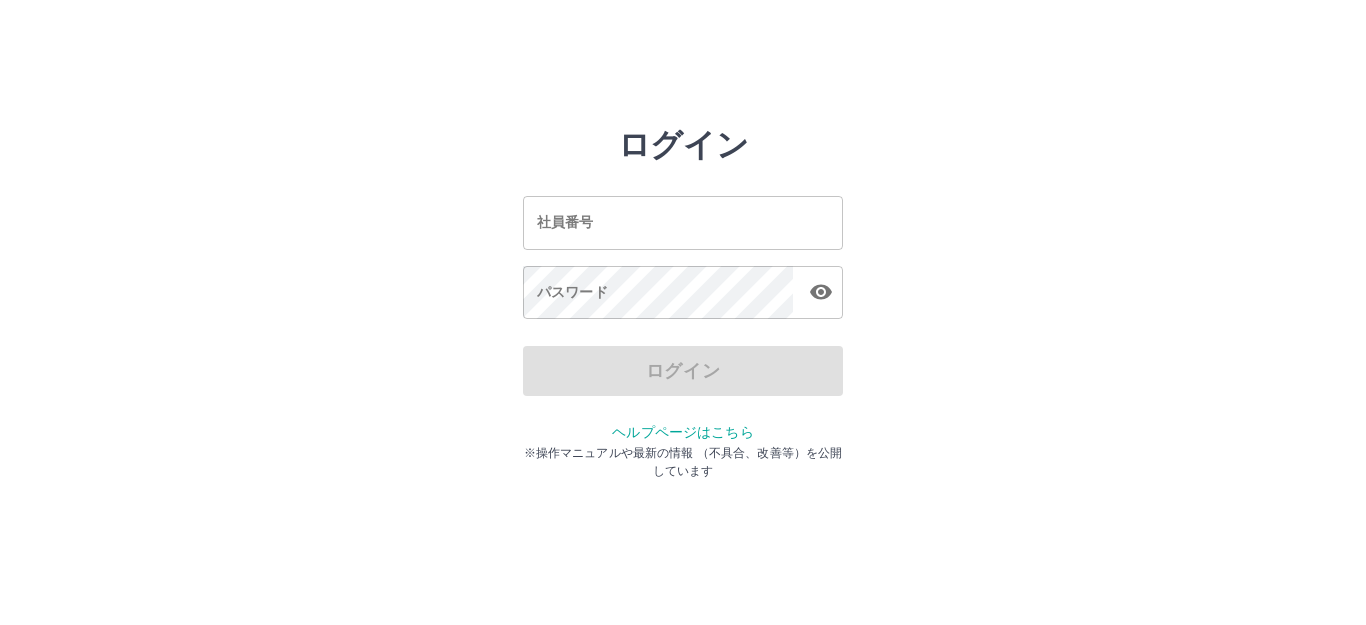 scroll, scrollTop: 0, scrollLeft: 0, axis: both 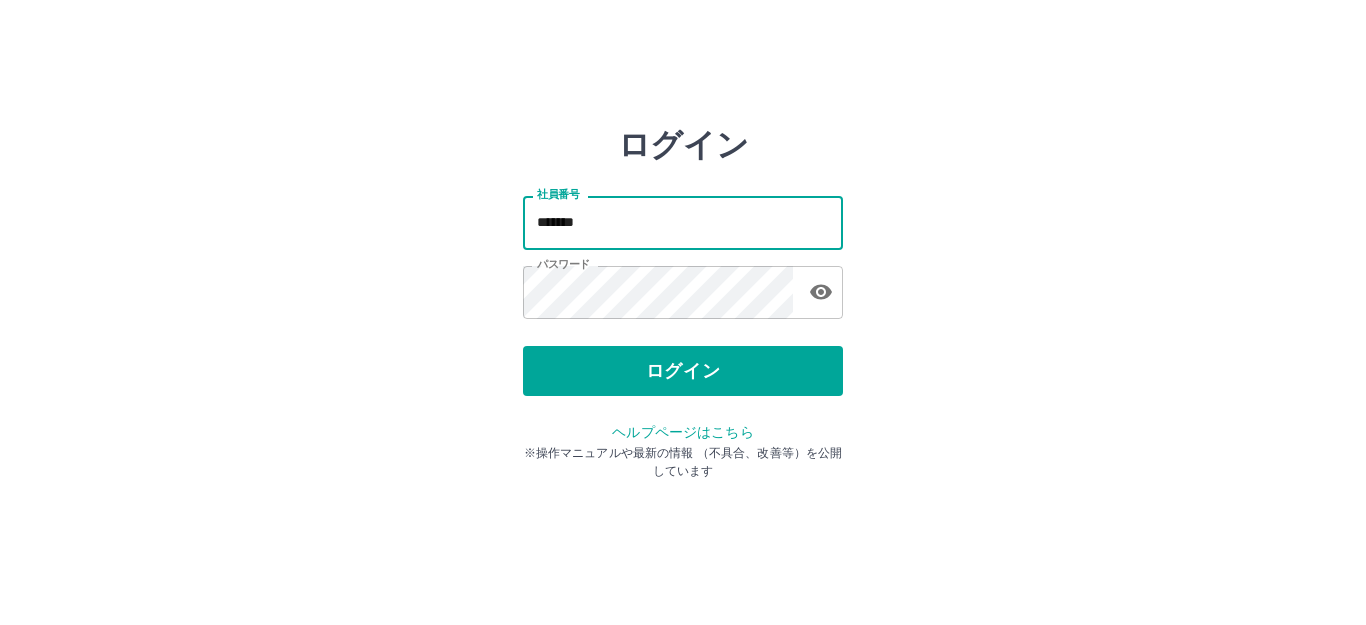 click on "*******" at bounding box center (683, 222) 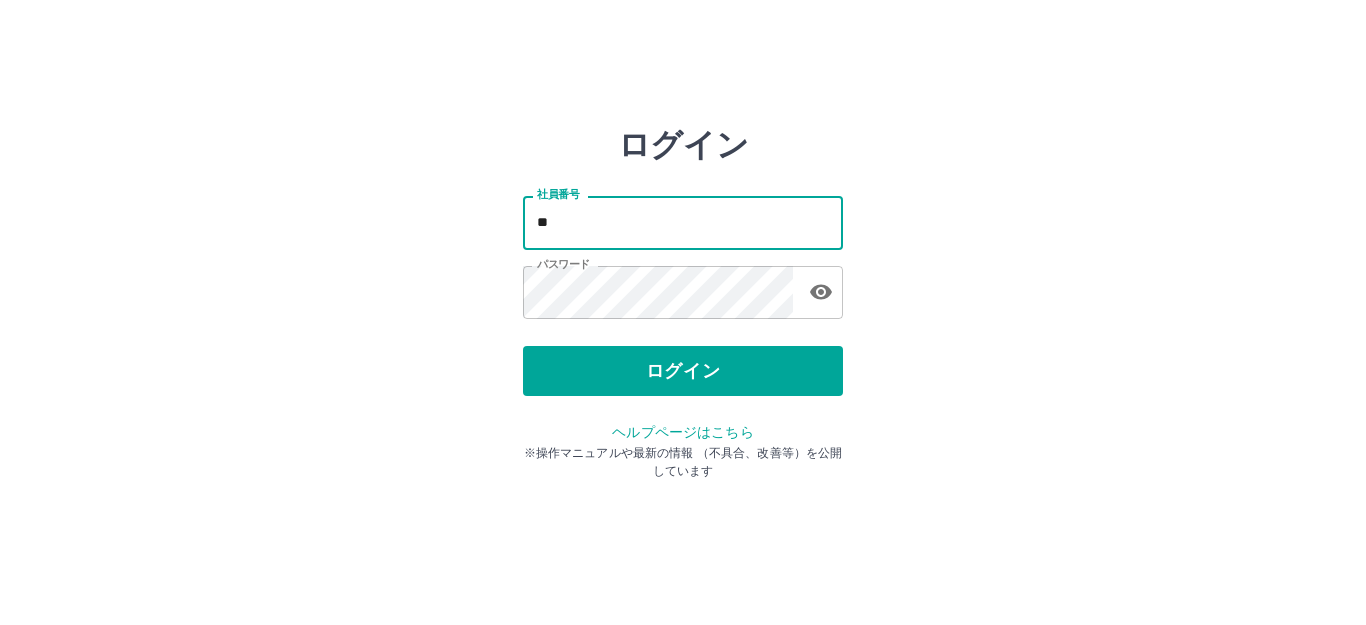 type on "*" 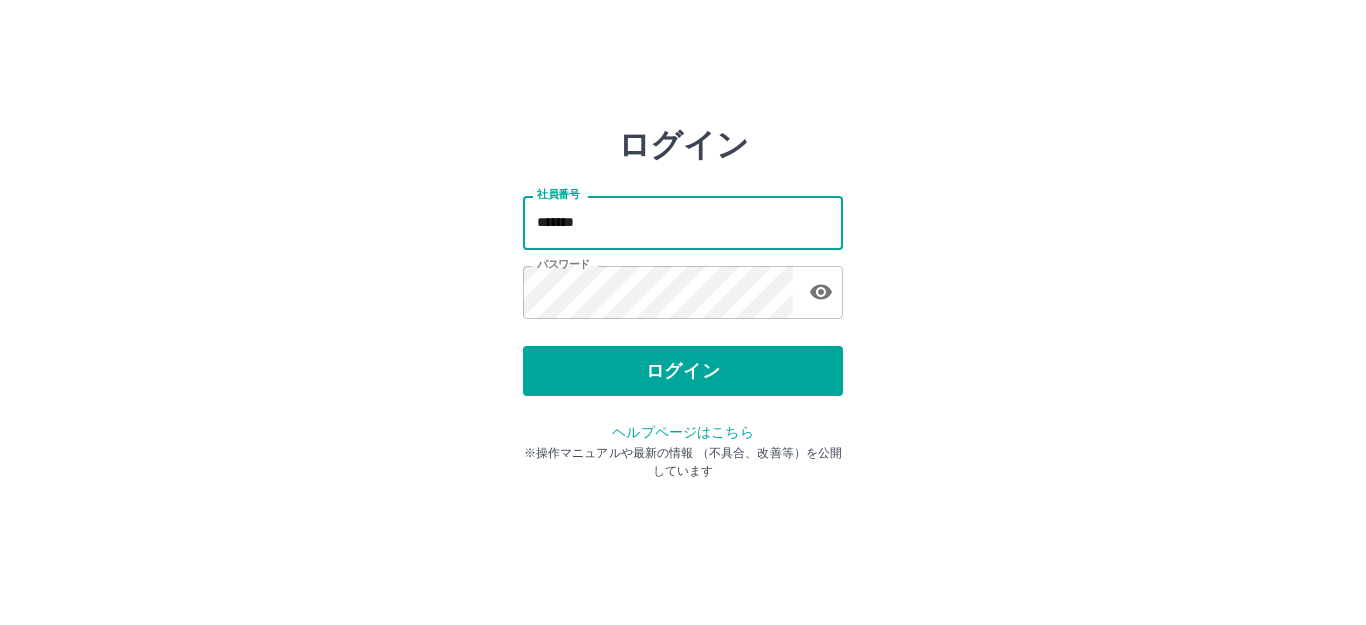type on "*******" 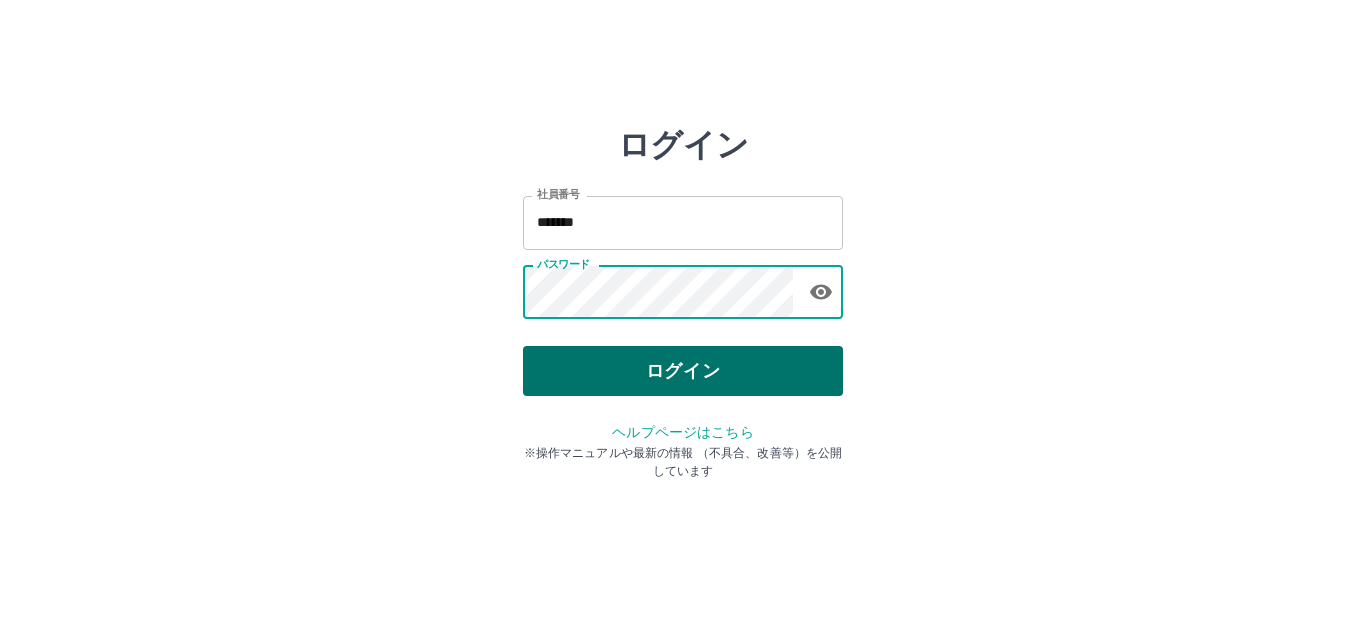 click on "ログイン" at bounding box center (683, 371) 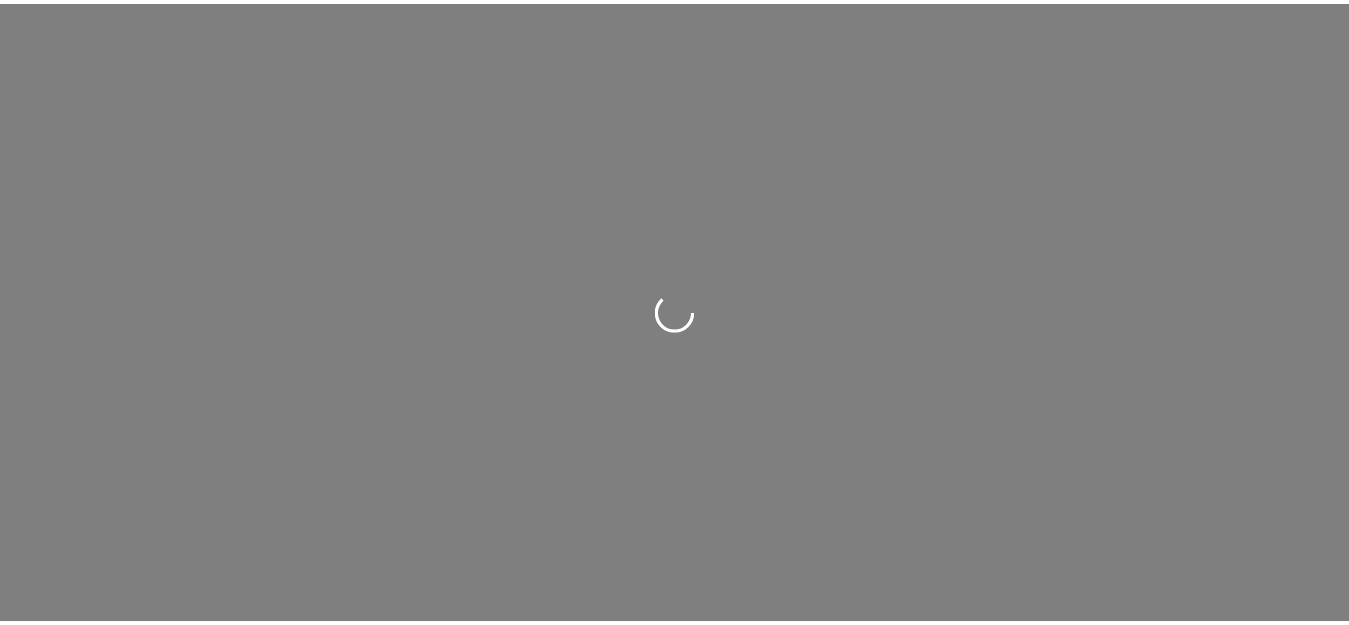 scroll, scrollTop: 0, scrollLeft: 0, axis: both 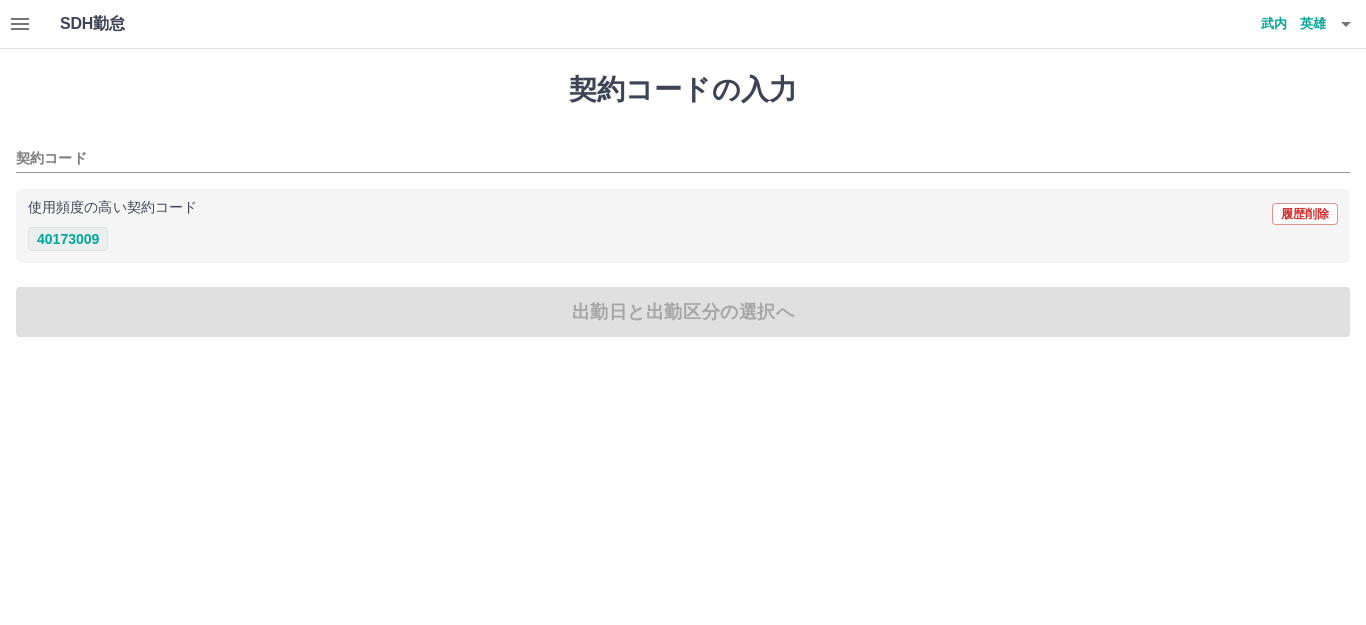 click on "40173009" at bounding box center [68, 239] 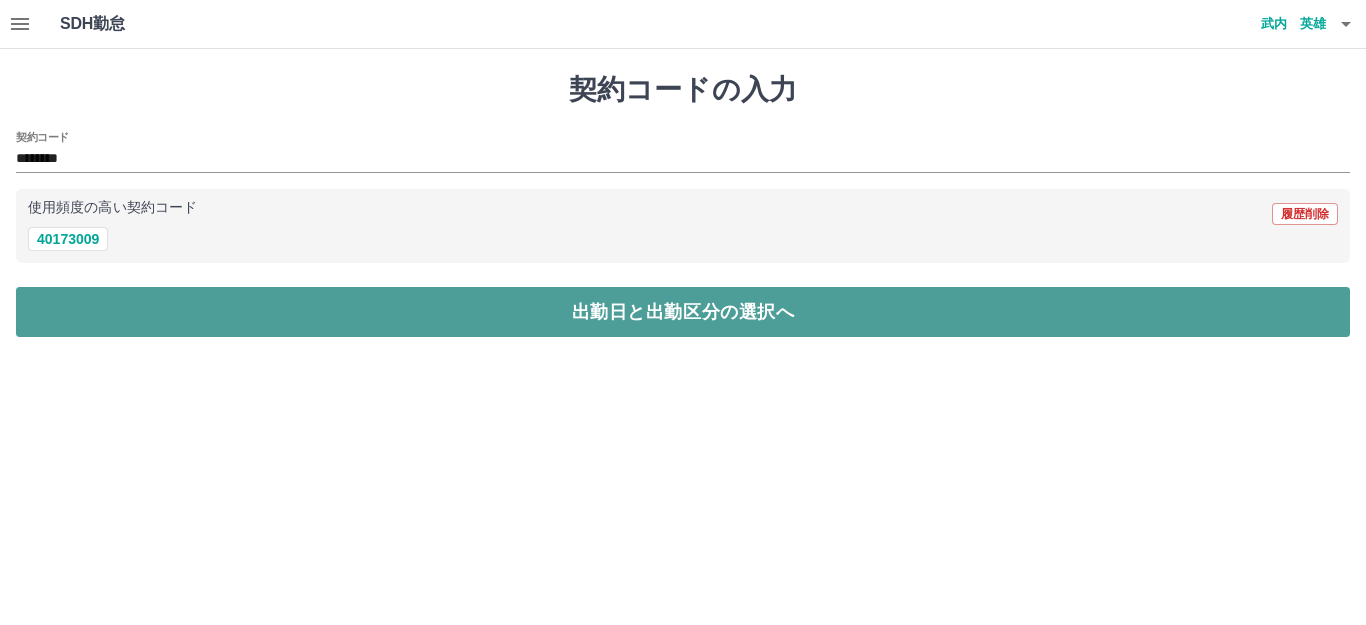 click on "出勤日と出勤区分の選択へ" at bounding box center [683, 312] 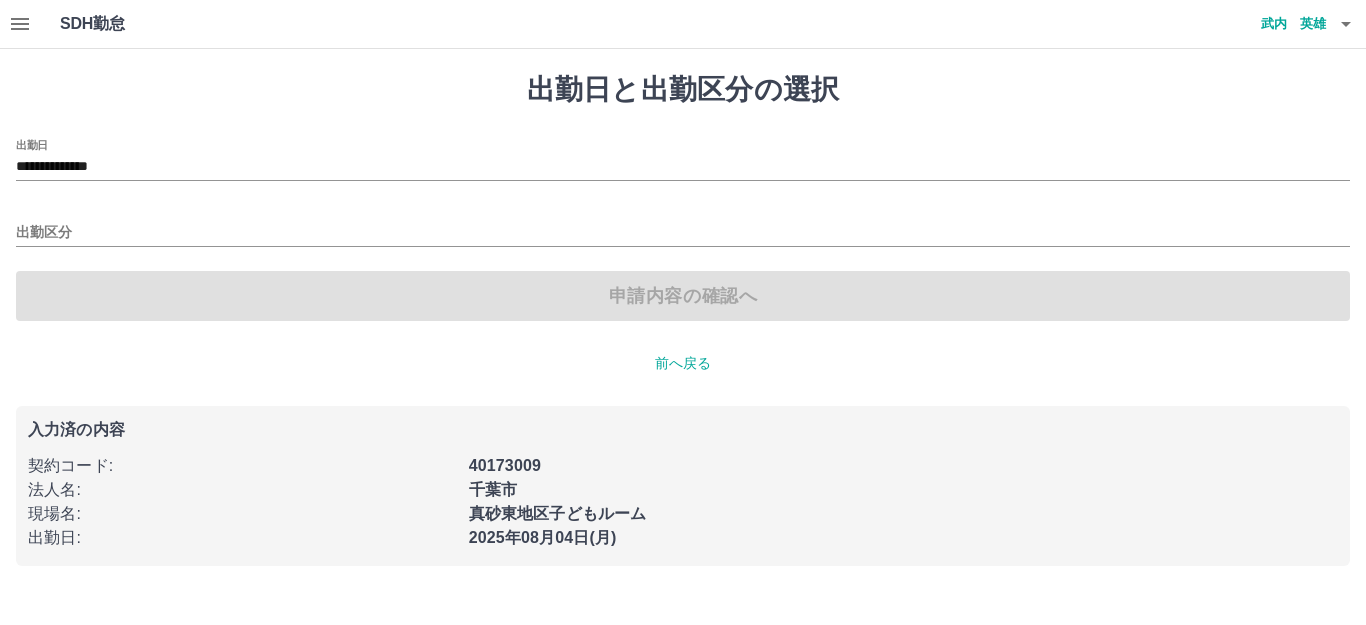 click on "申請内容の確認へ" at bounding box center [683, 296] 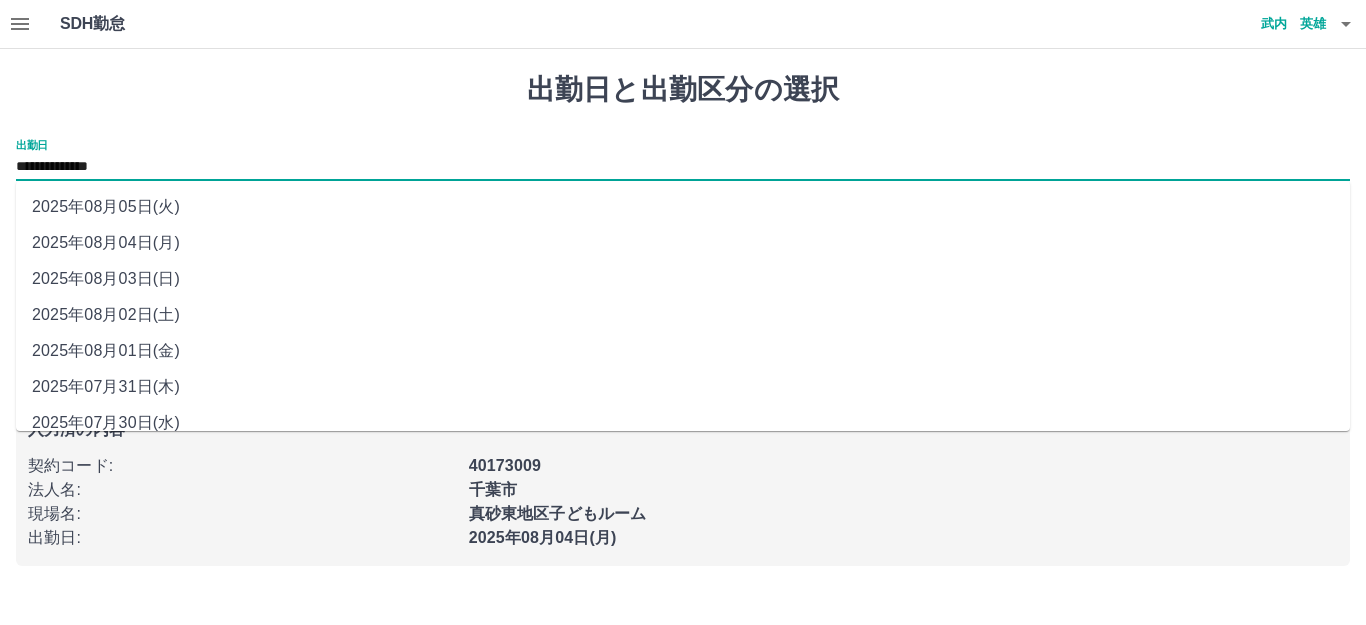 click on "**********" at bounding box center [683, 167] 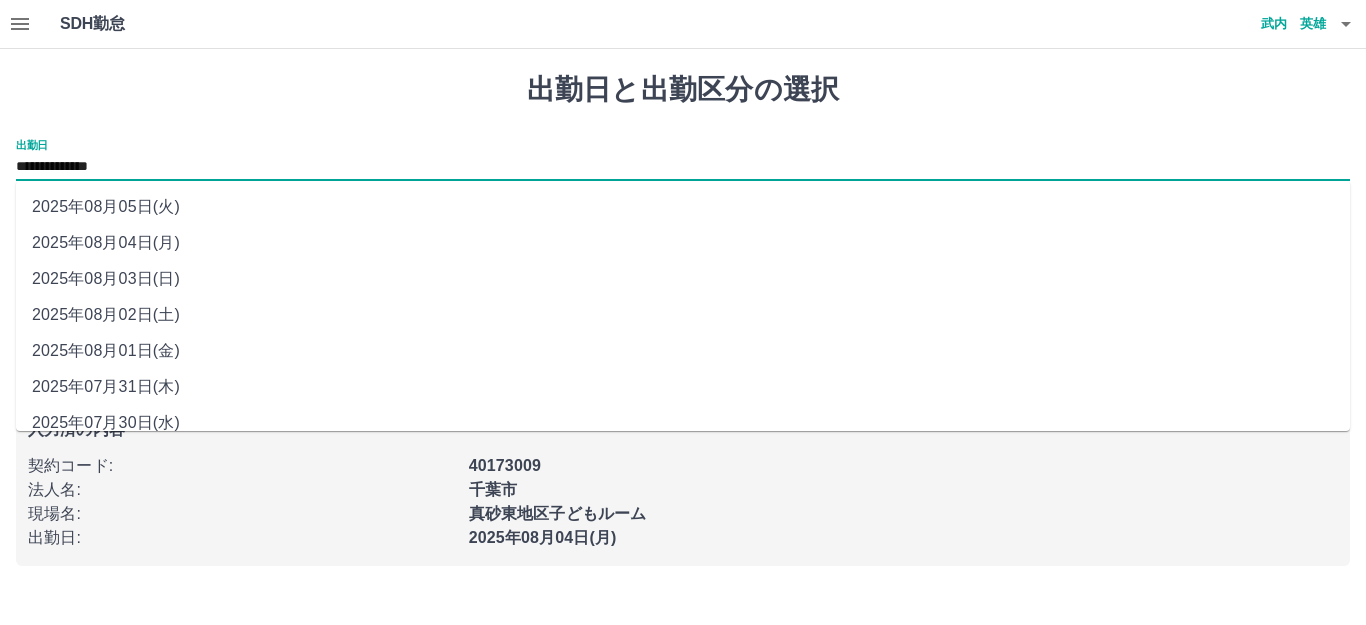 click on "**********" at bounding box center [683, 160] 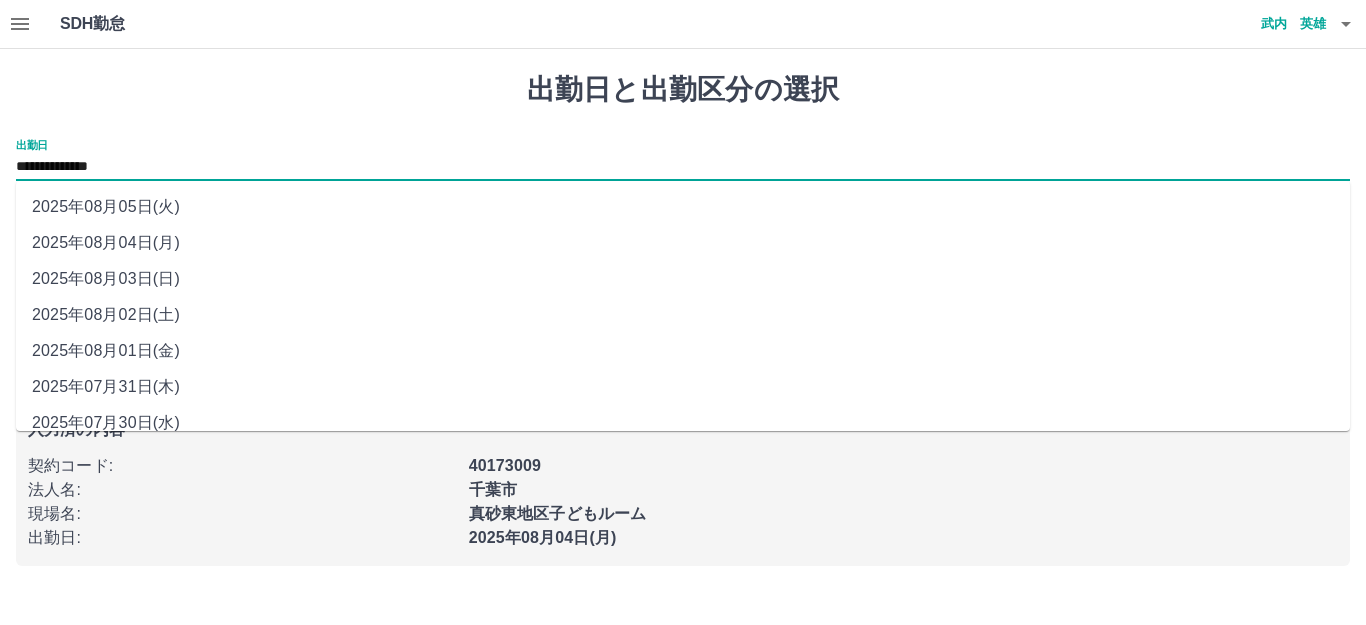 click on "**********" at bounding box center [683, 167] 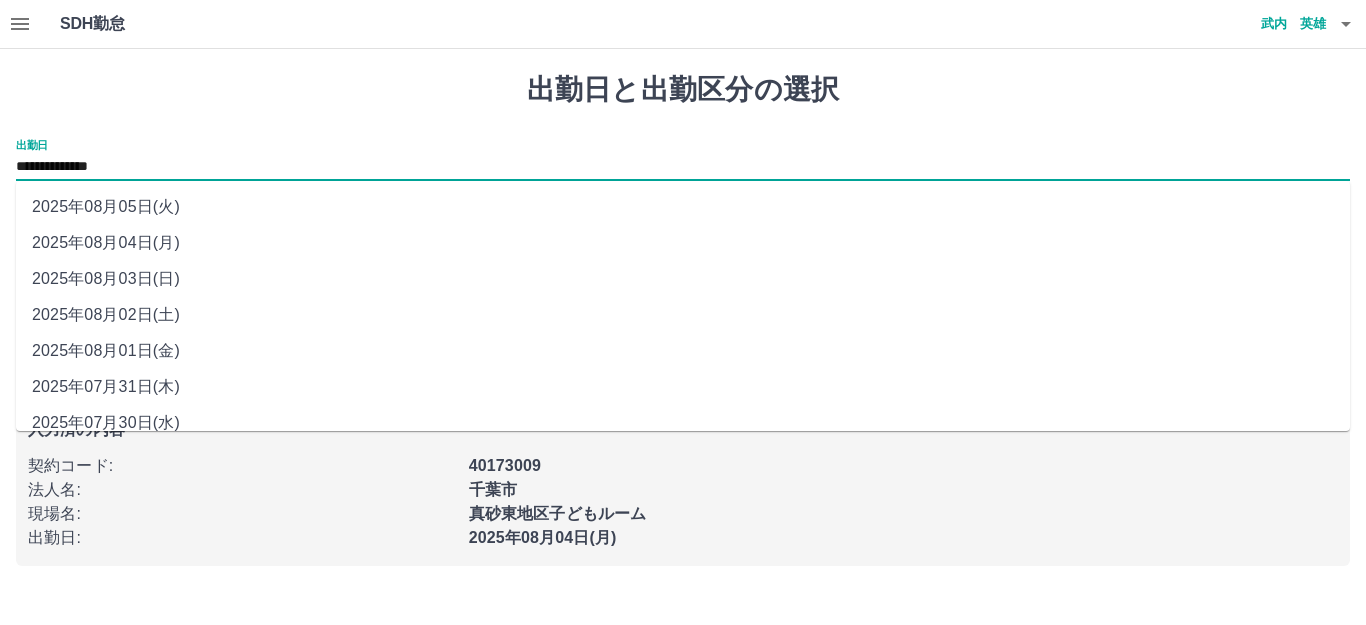 click on "**********" at bounding box center [683, 160] 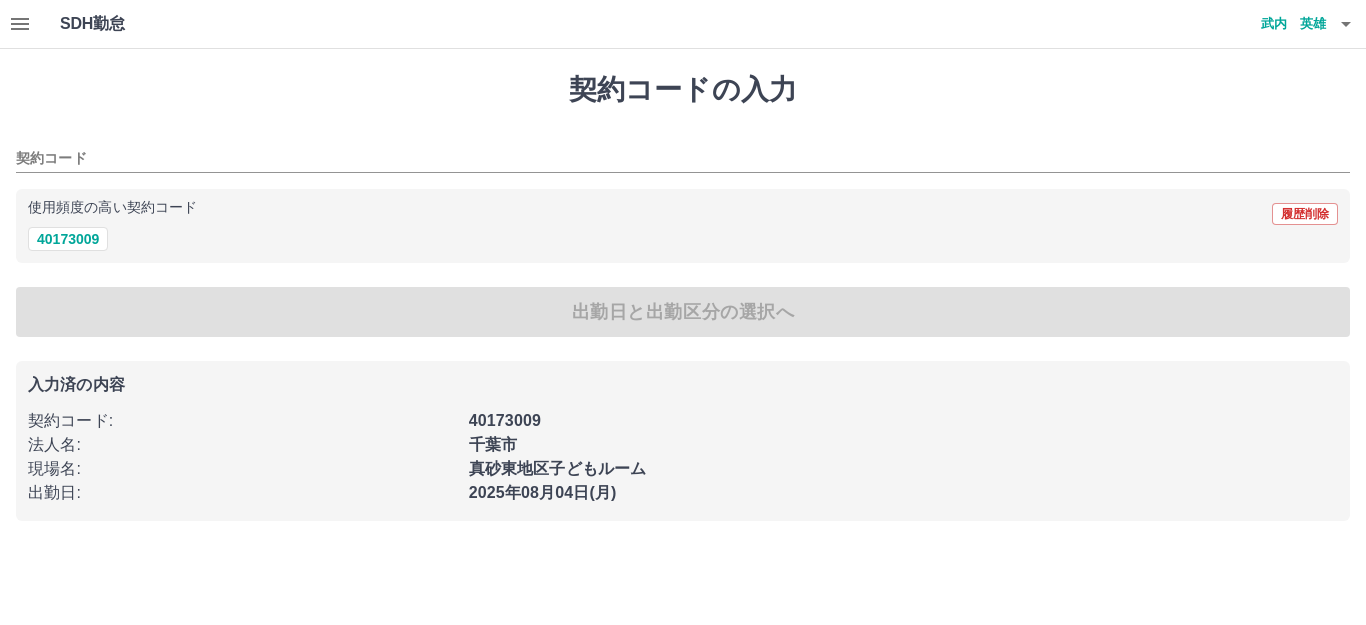 type on "********" 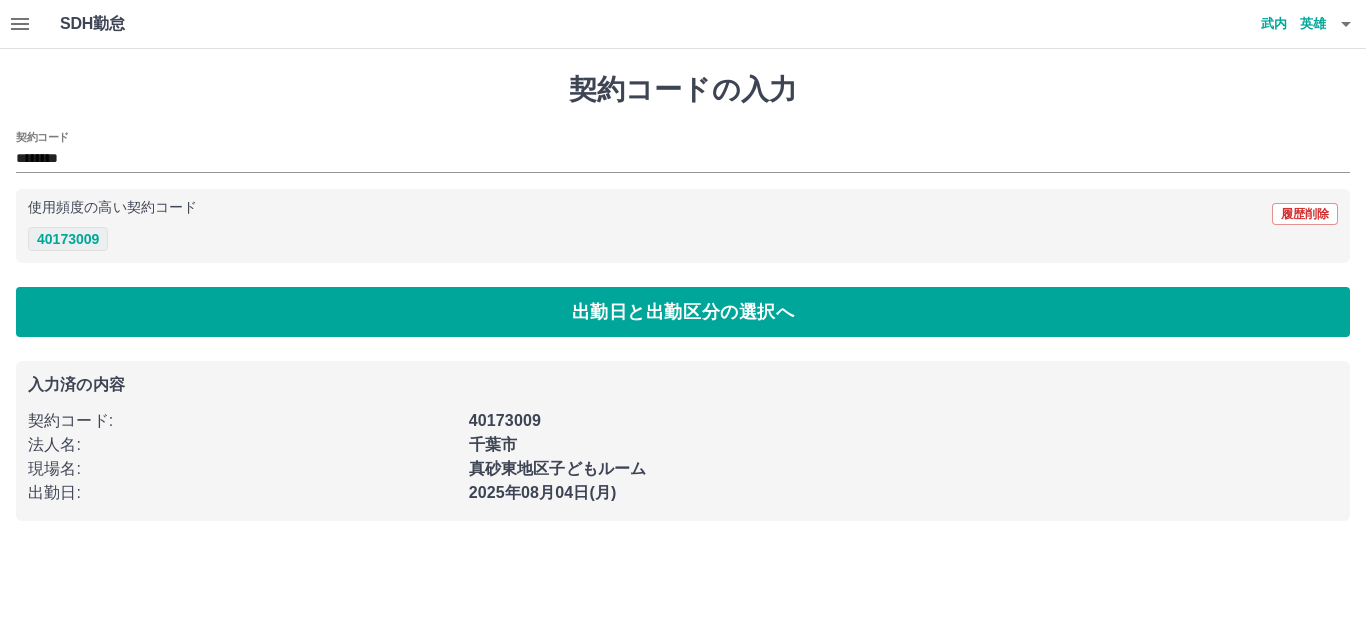 click on "40173009" at bounding box center [68, 239] 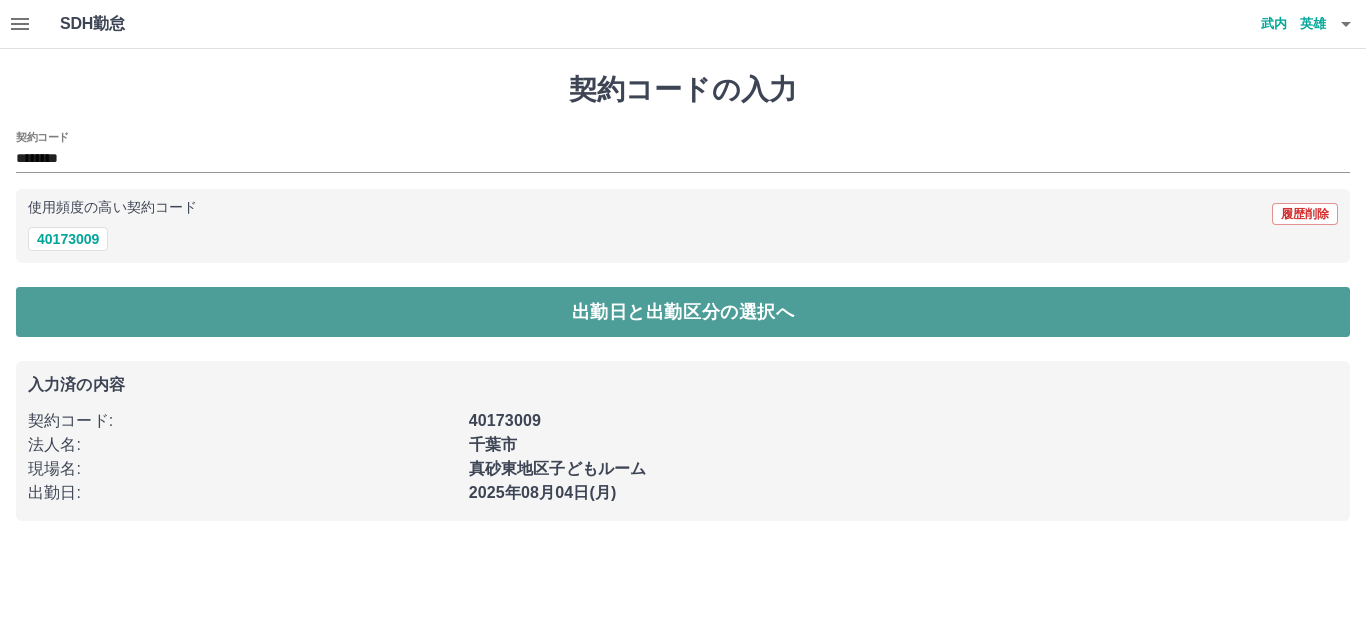 click on "出勤日と出勤区分の選択へ" at bounding box center [683, 312] 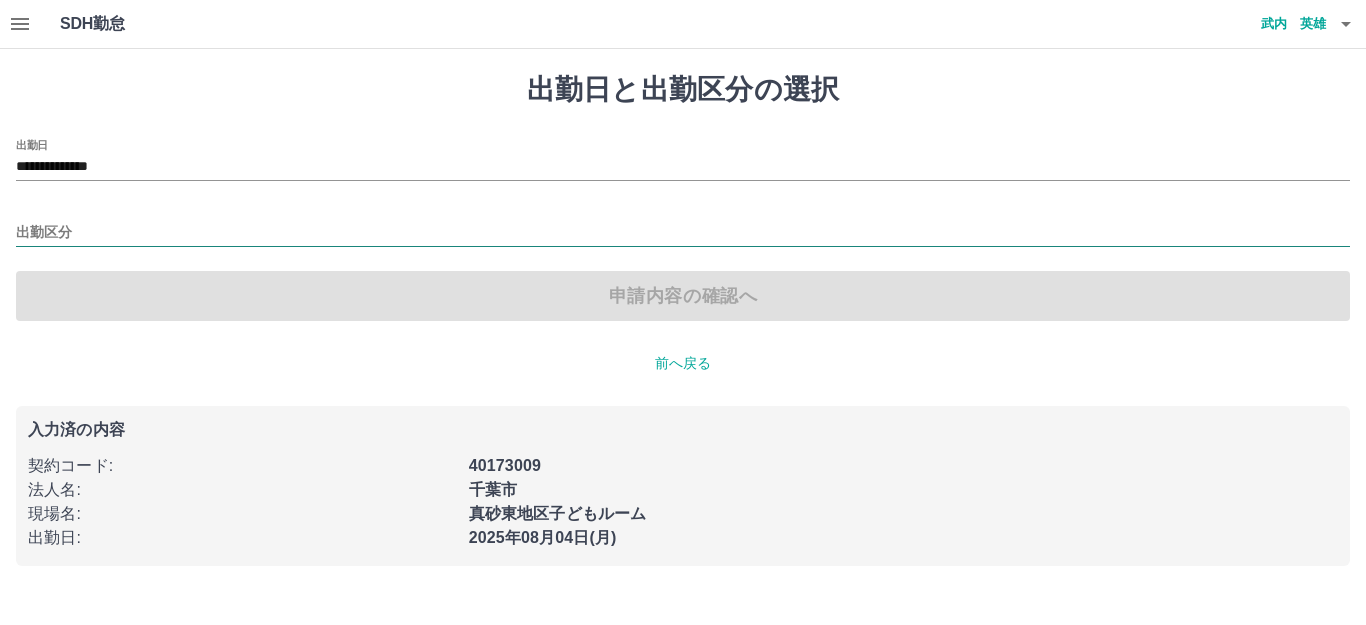 click on "出勤区分" at bounding box center (683, 233) 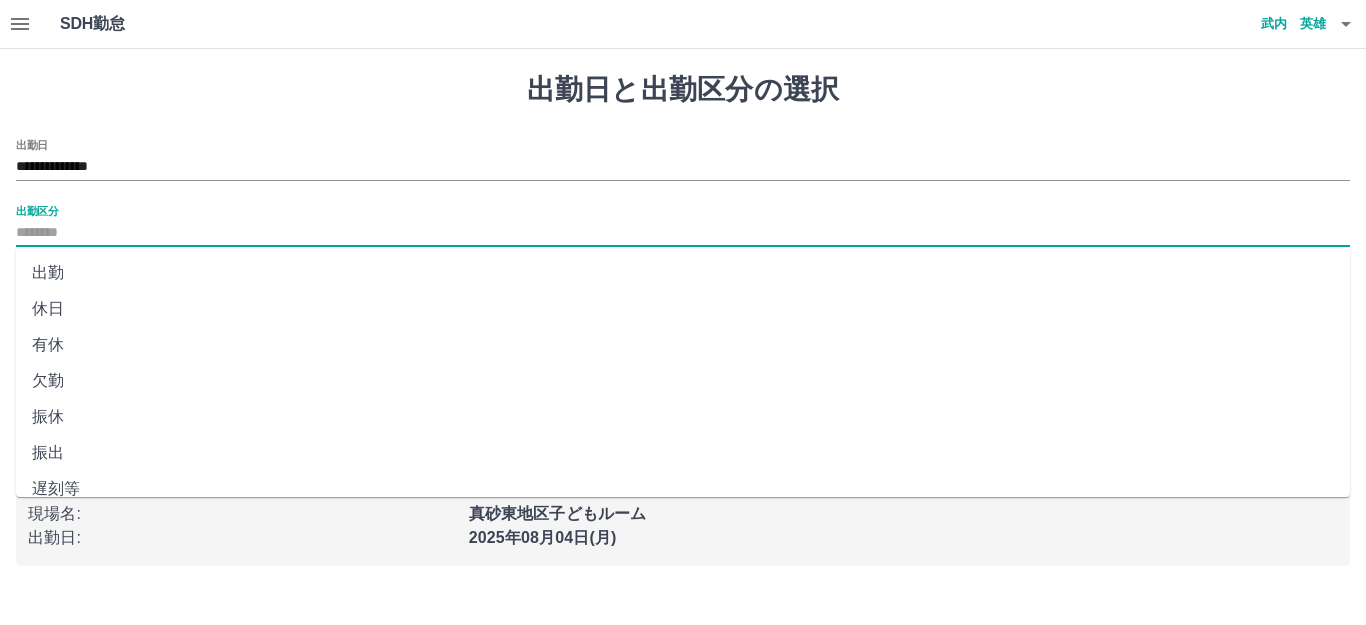 click on "出勤" at bounding box center [683, 273] 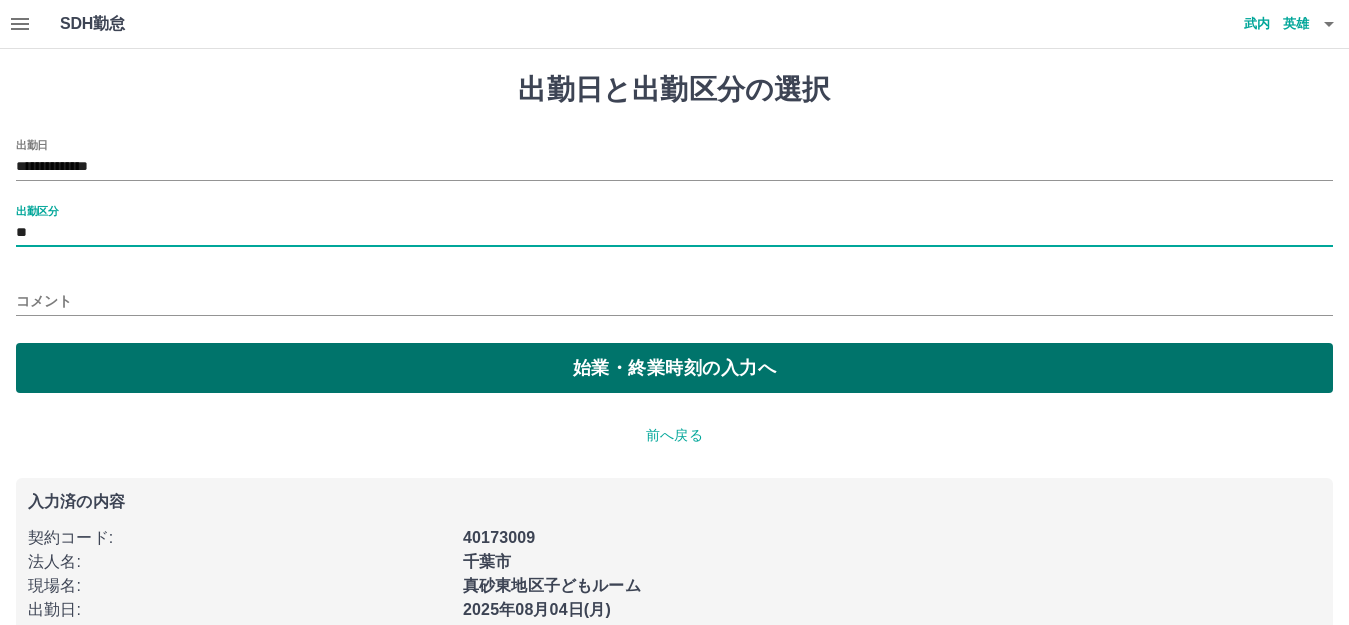 click on "始業・終業時刻の入力へ" at bounding box center [674, 368] 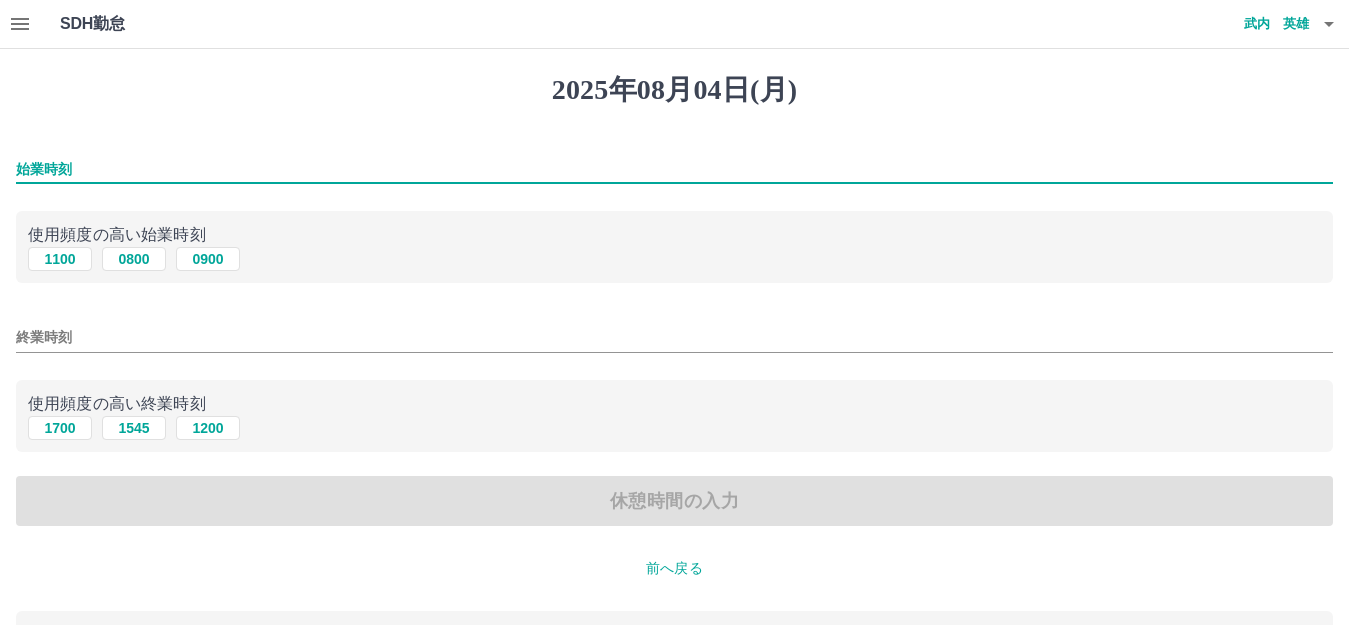 click on "始業時刻" at bounding box center (674, 169) 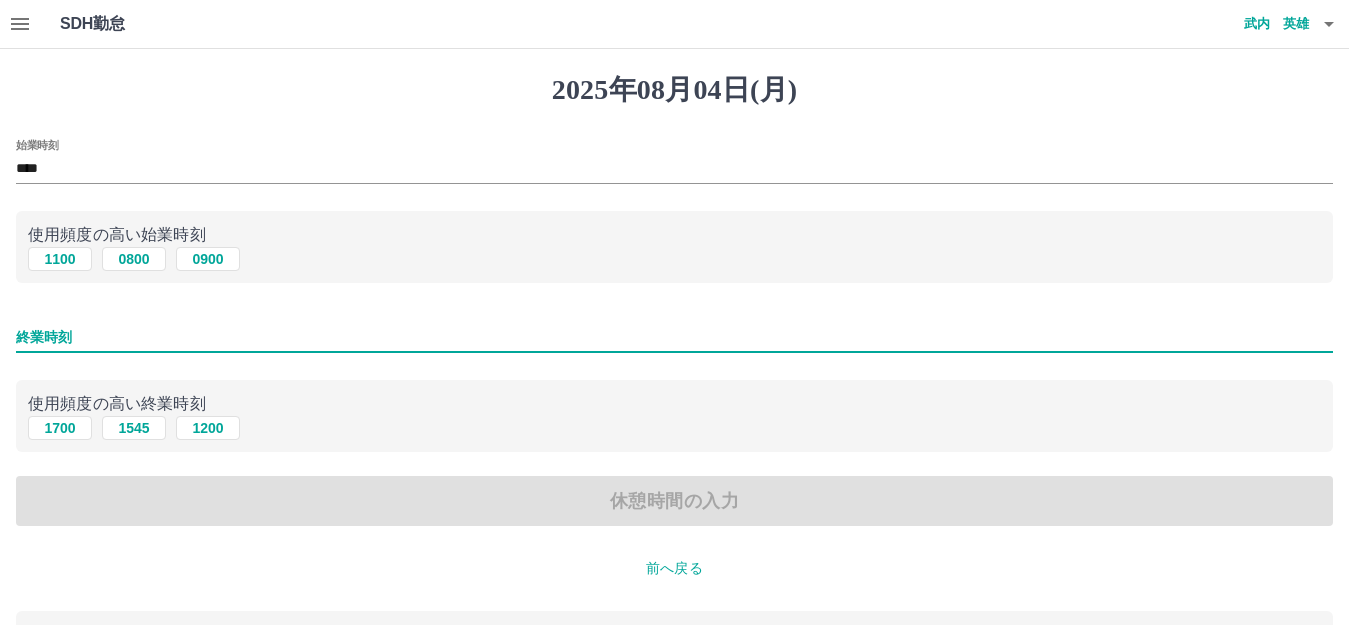 click on "終業時刻" at bounding box center [674, 337] 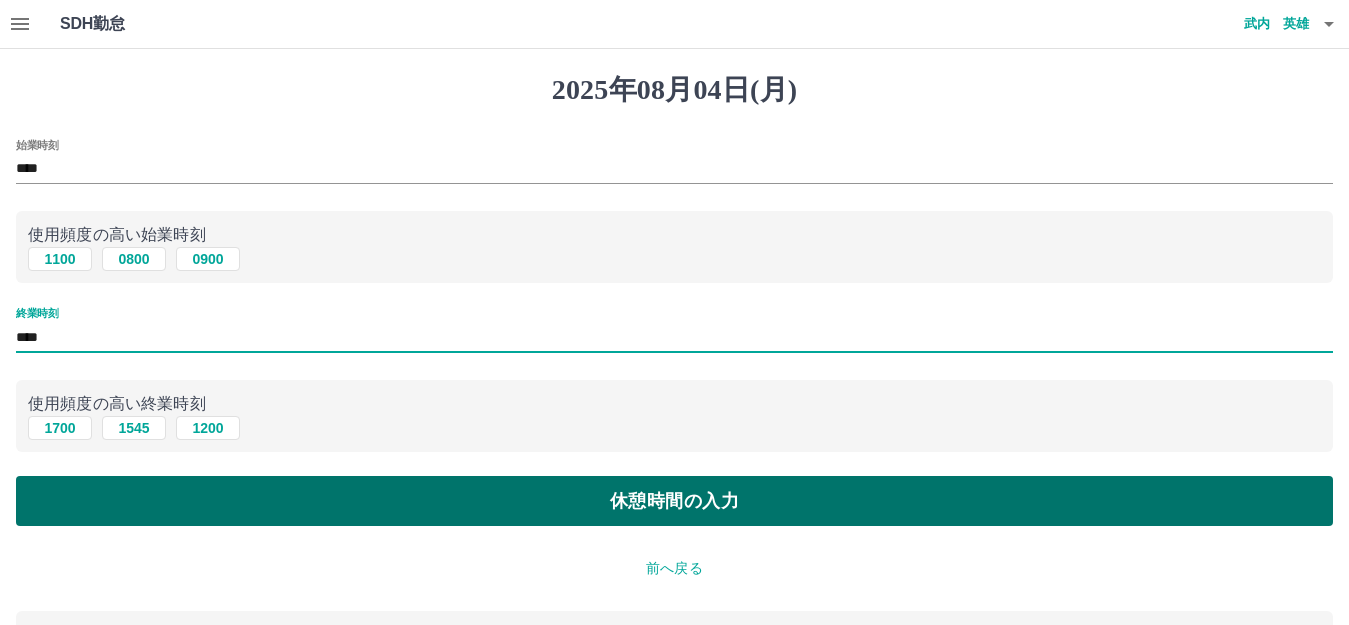 click on "休憩時間の入力" at bounding box center (674, 501) 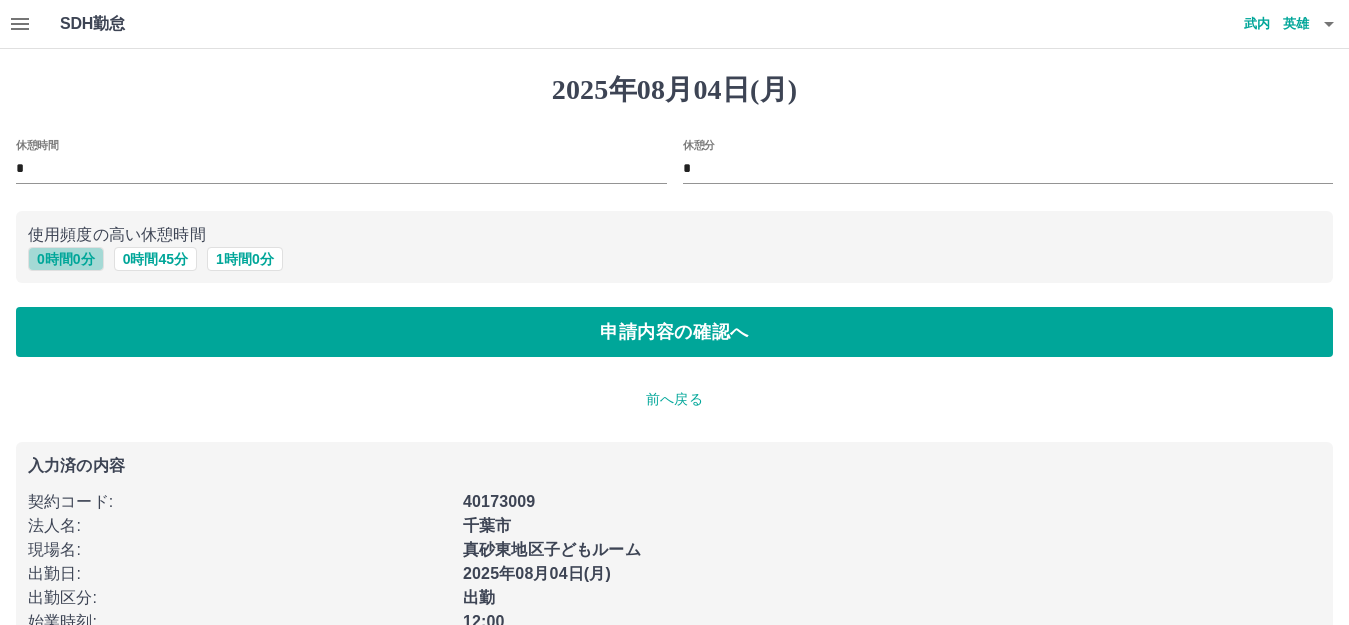 click on "0 時間 0 分" at bounding box center (66, 259) 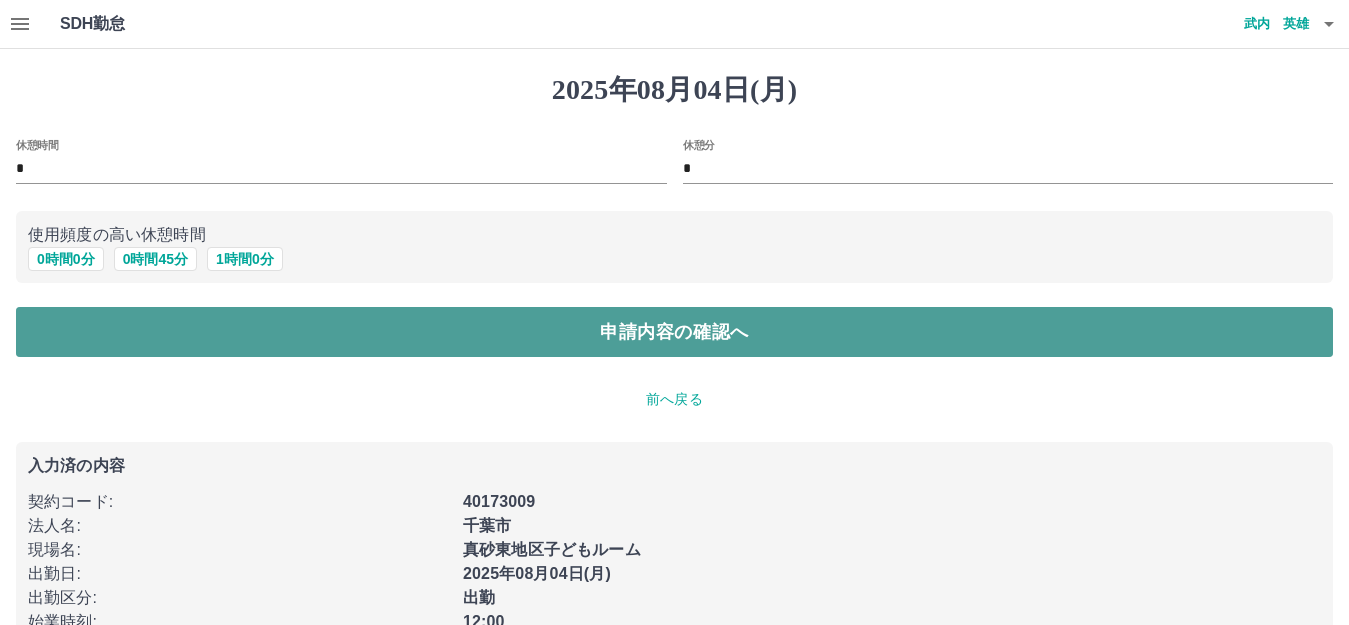click on "申請内容の確認へ" at bounding box center (674, 332) 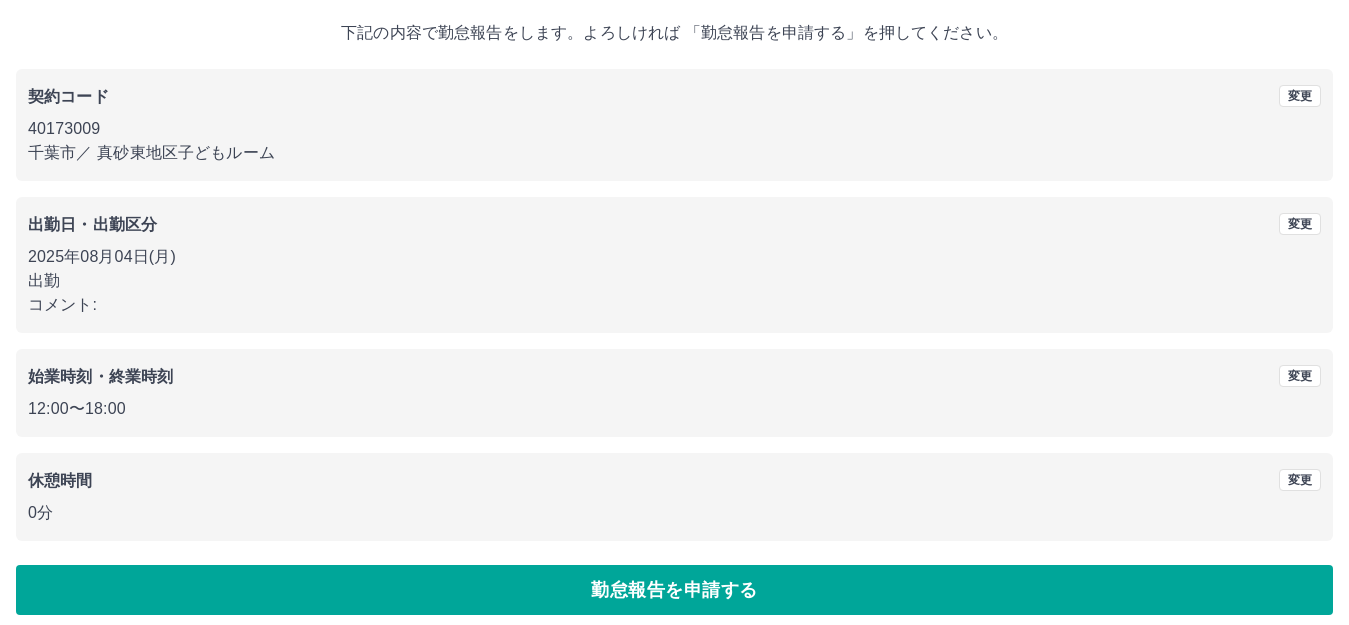 scroll, scrollTop: 124, scrollLeft: 0, axis: vertical 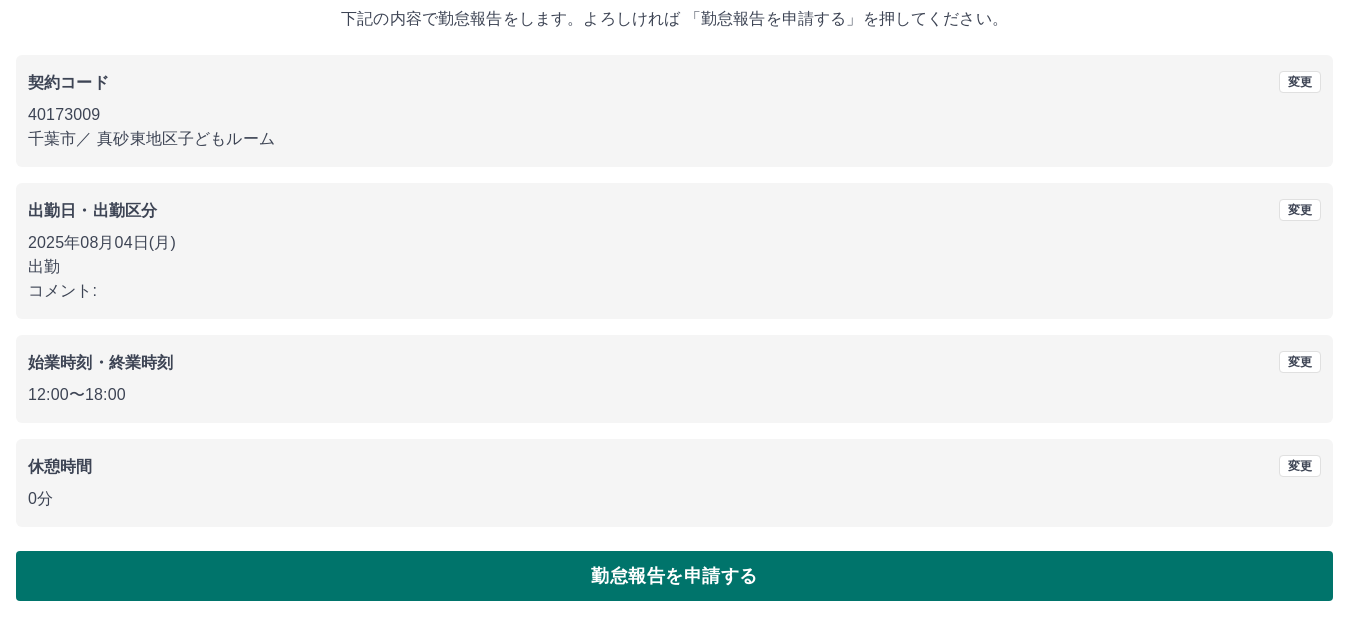 click on "勤怠報告を申請する" at bounding box center (674, 576) 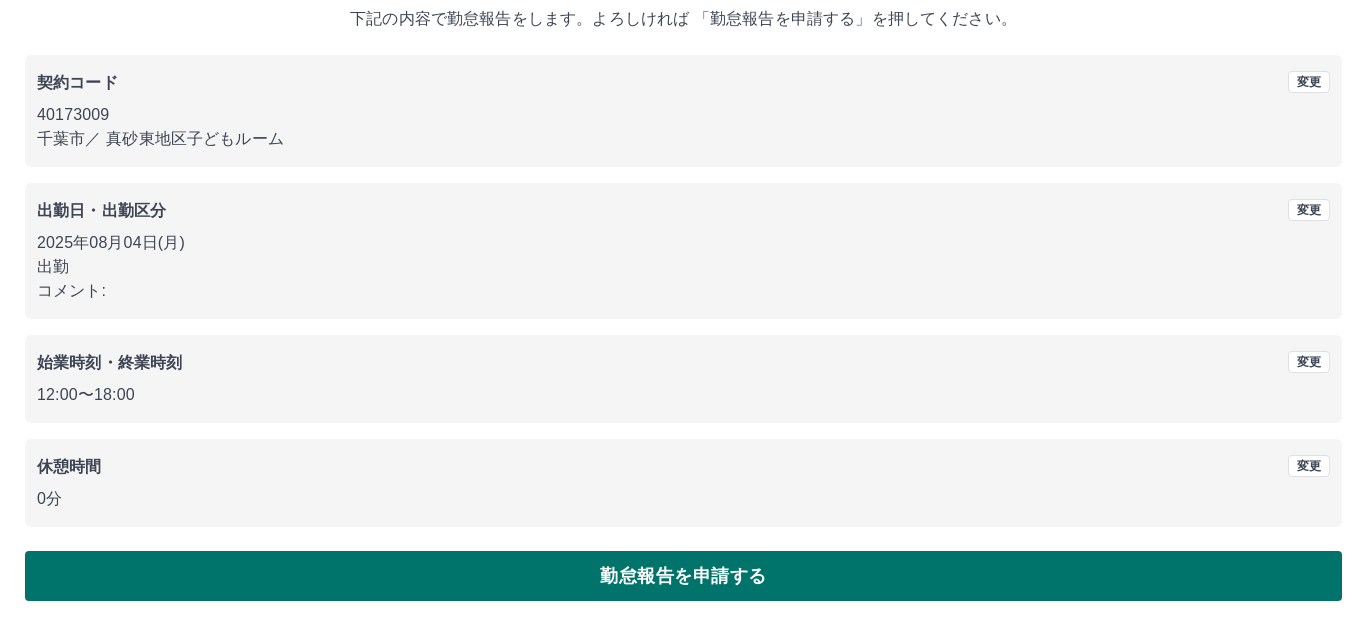 scroll, scrollTop: 0, scrollLeft: 0, axis: both 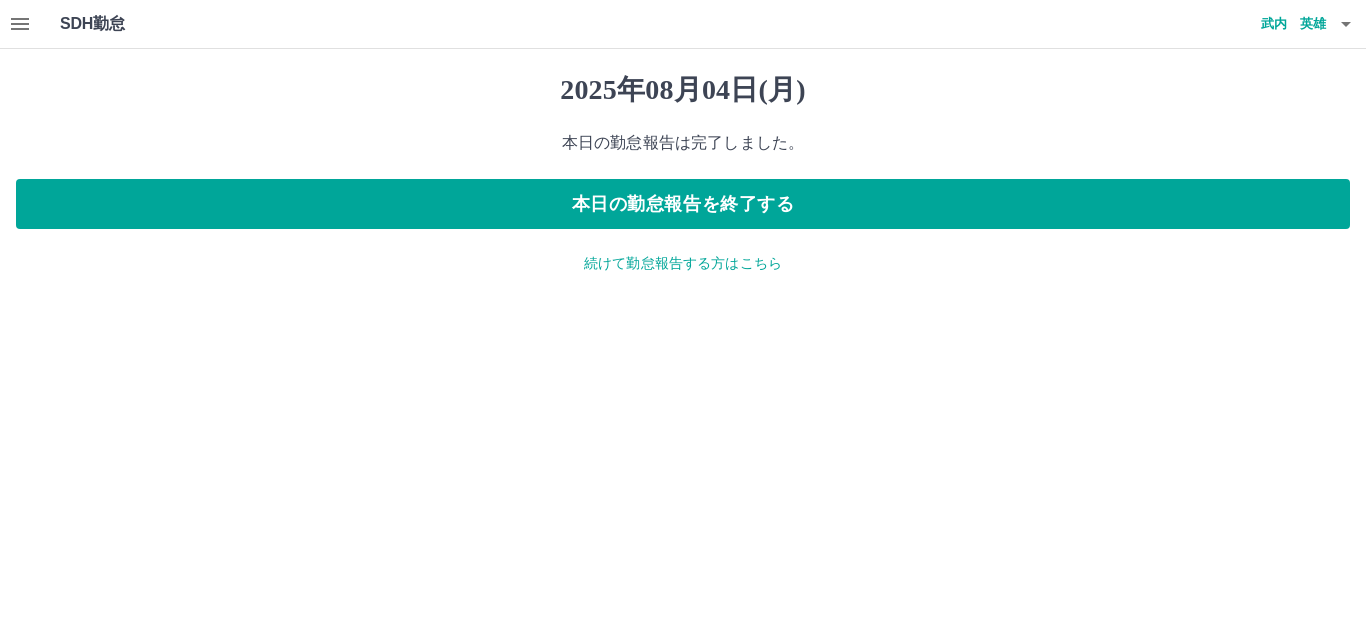 click on "続けて勤怠報告する方はこちら" at bounding box center [683, 263] 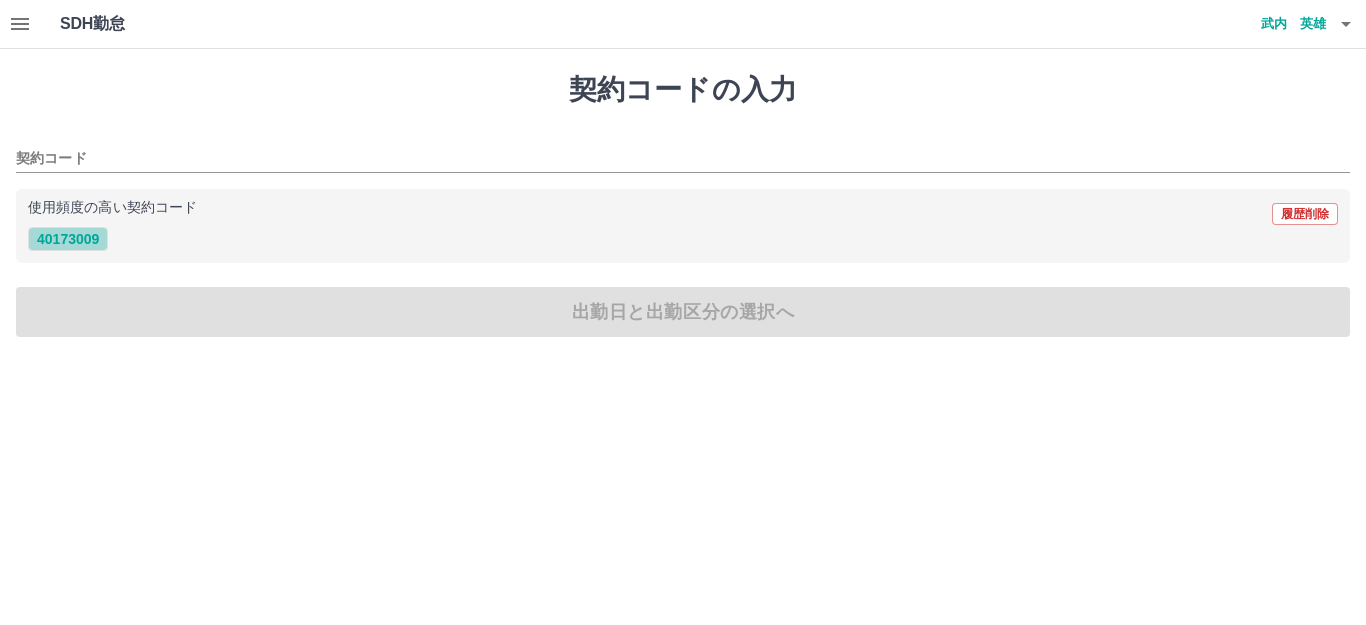 click on "40173009" at bounding box center [68, 239] 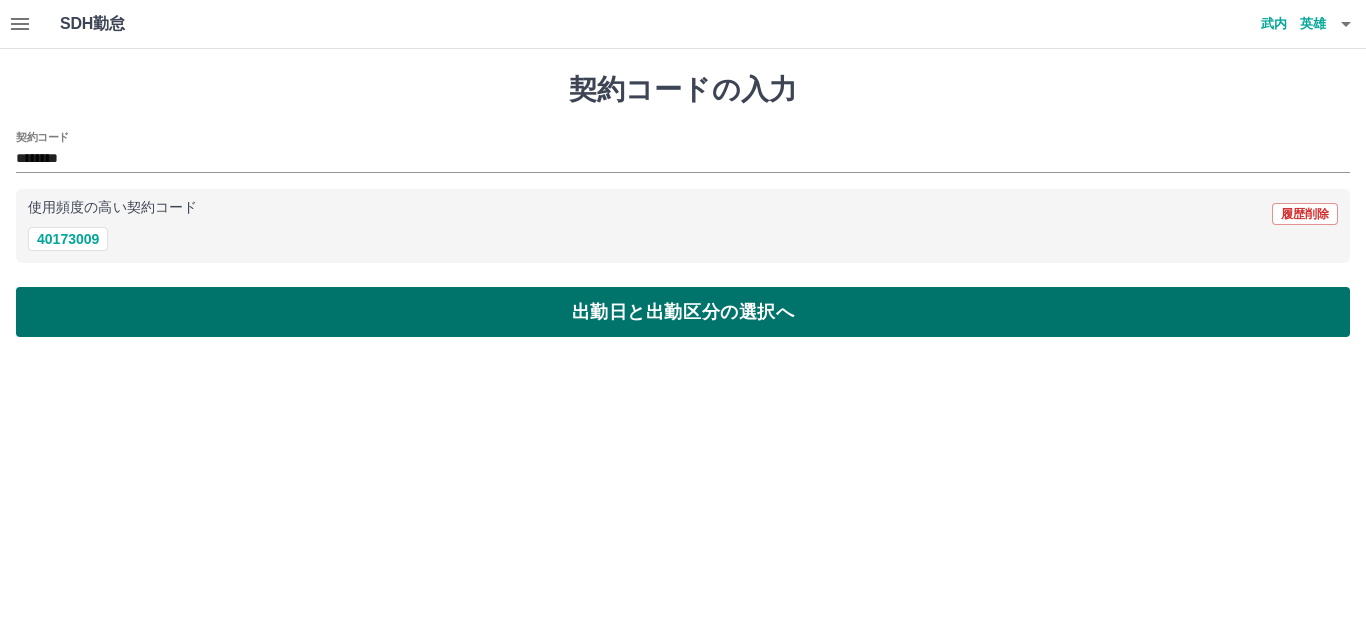 click on "出勤日と出勤区分の選択へ" at bounding box center (683, 312) 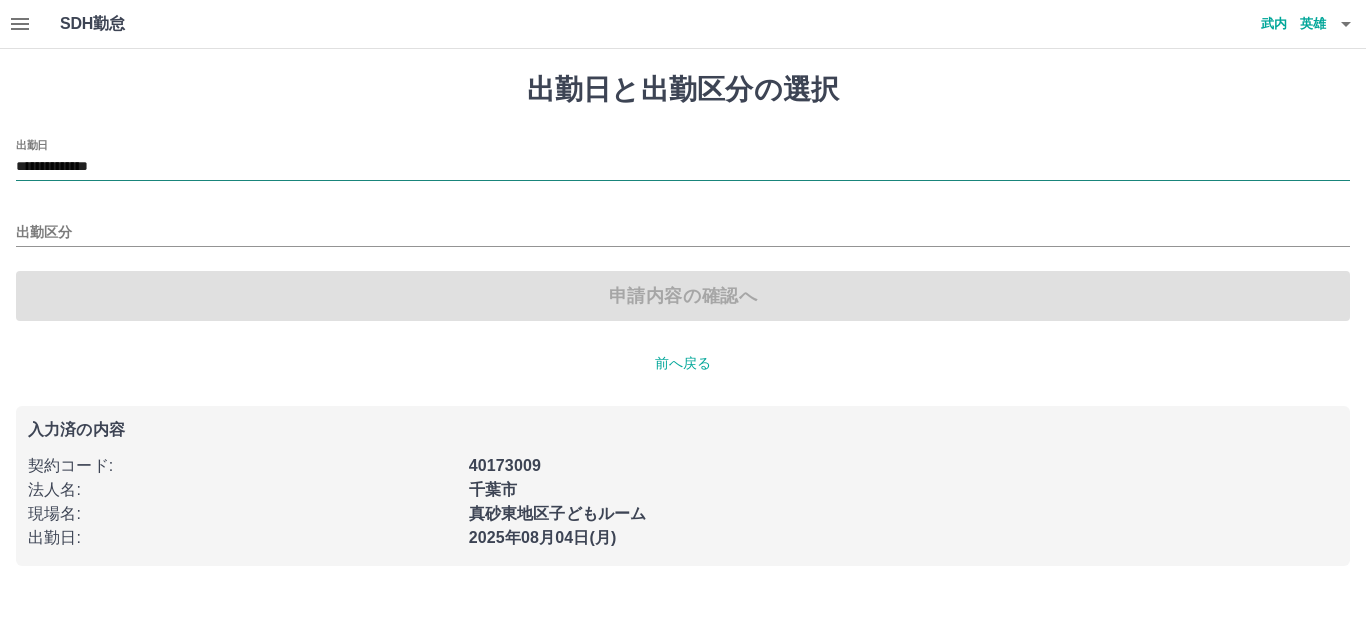 click on "**********" at bounding box center [683, 167] 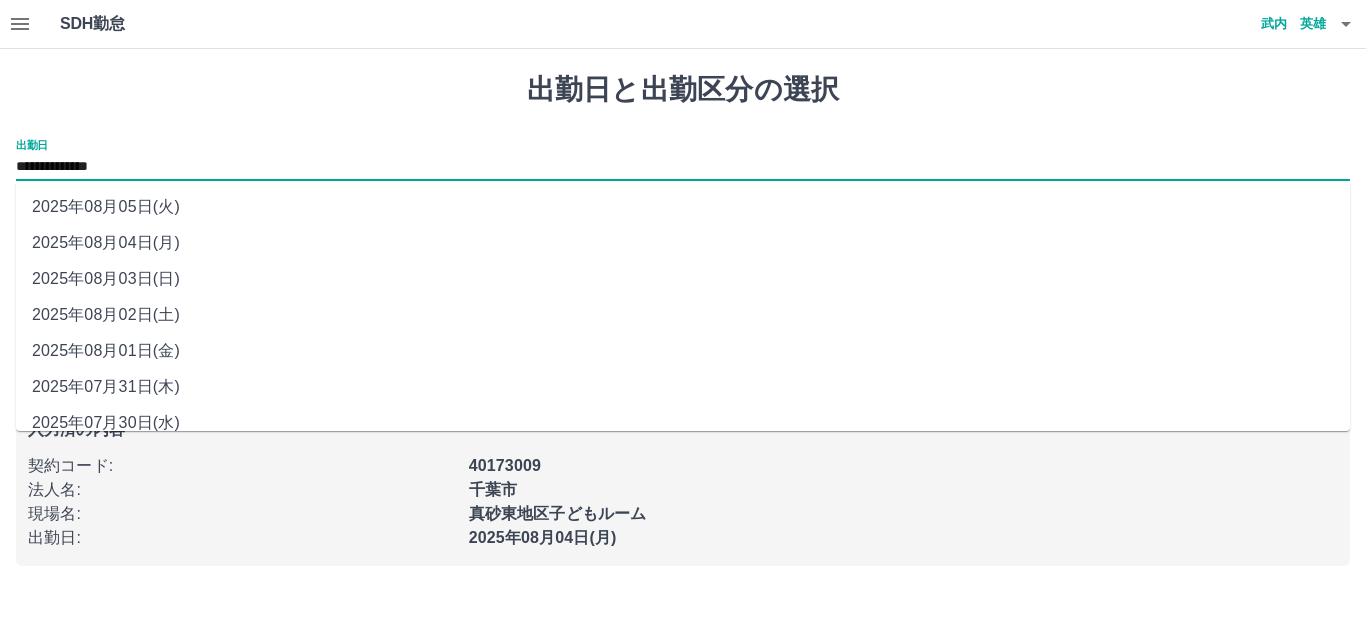 click on "2025年08月05日(火)" at bounding box center (683, 207) 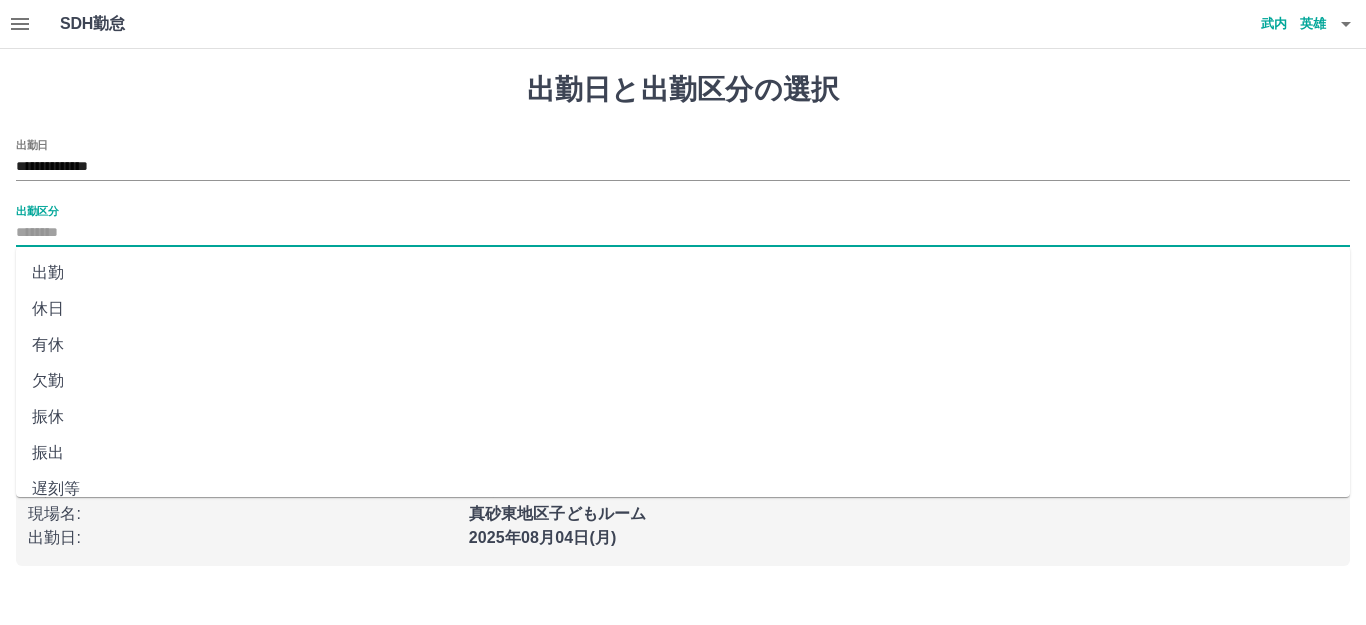 click on "出勤区分" at bounding box center [683, 233] 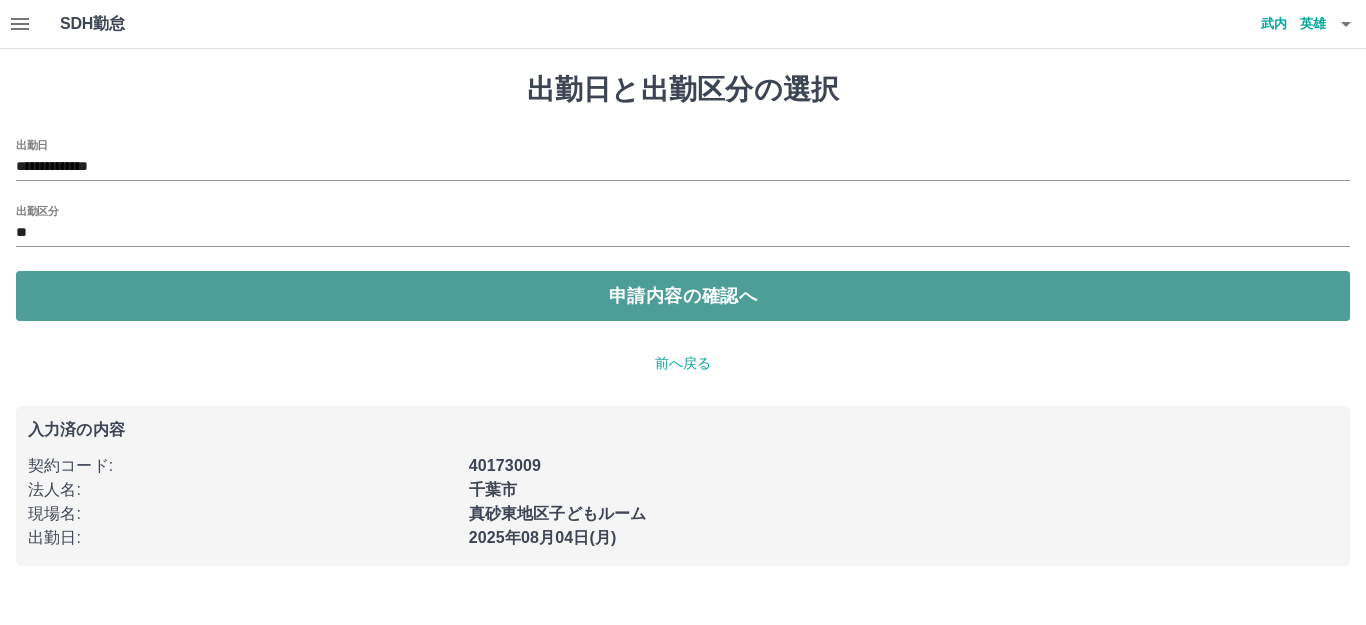 click on "申請内容の確認へ" at bounding box center [683, 296] 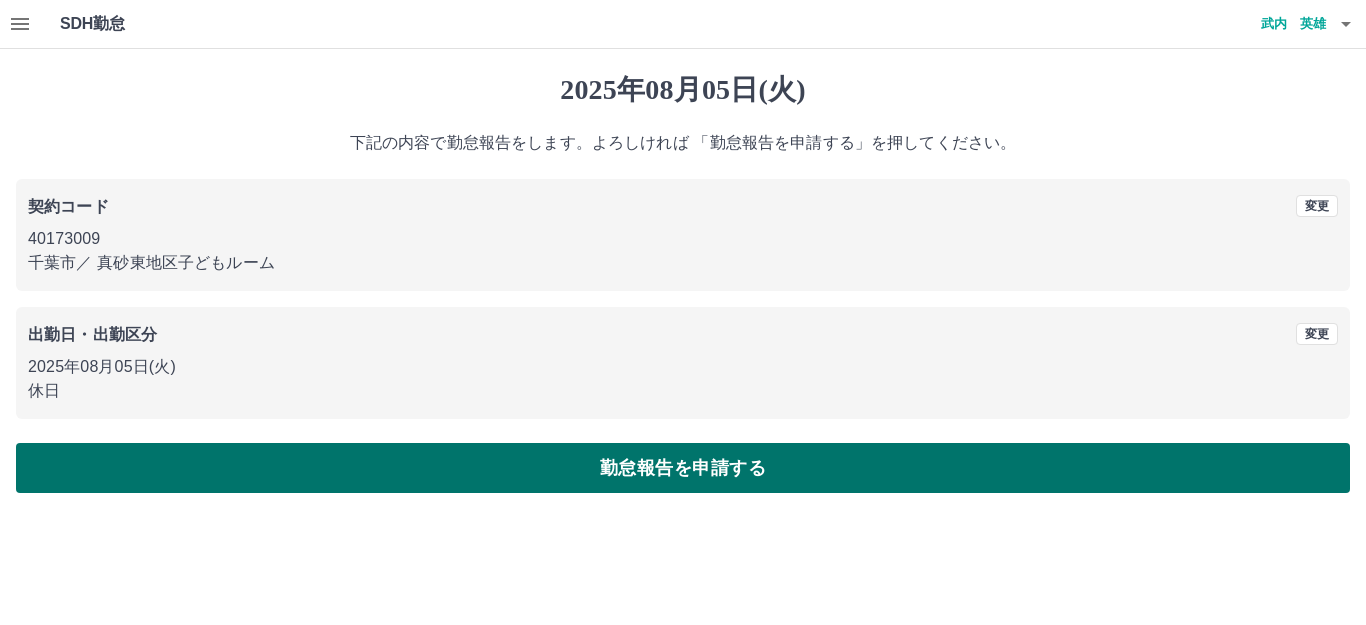 click on "勤怠報告を申請する" at bounding box center [683, 468] 